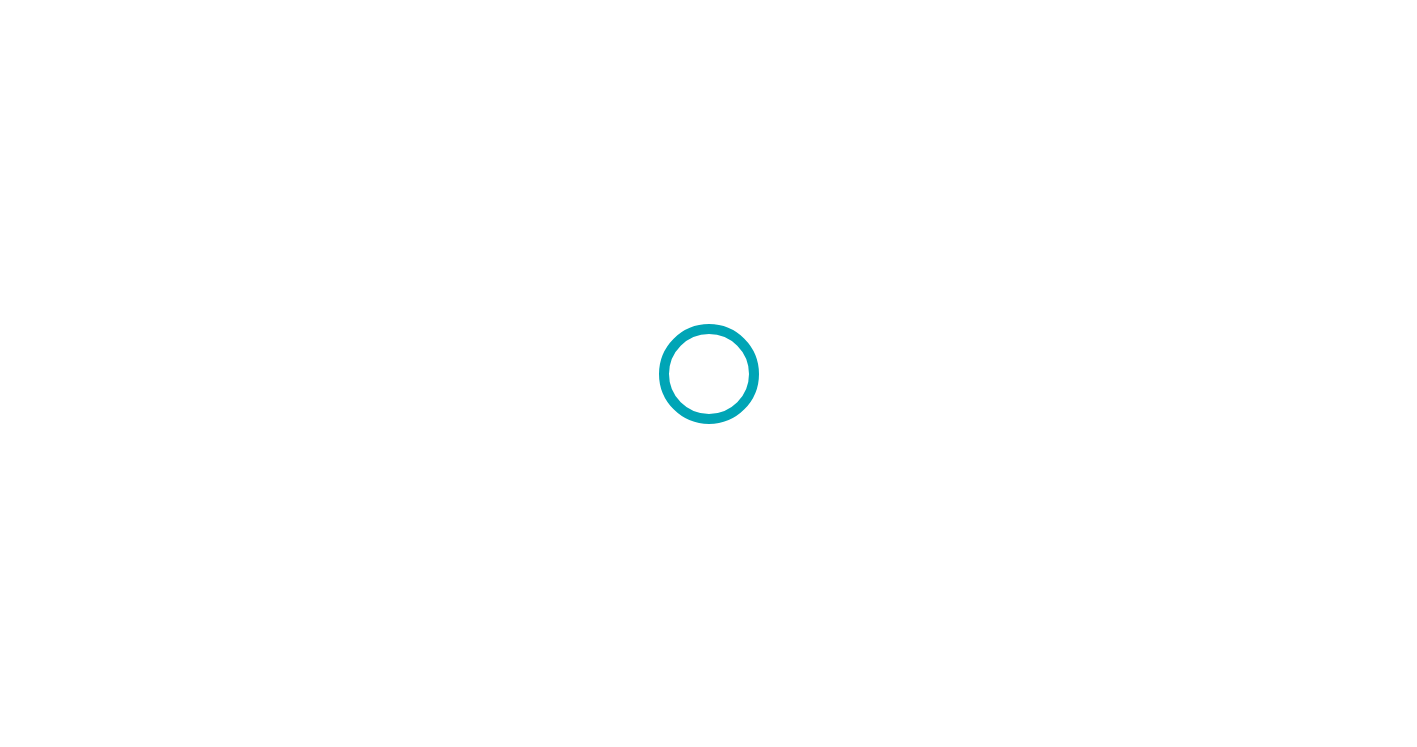 scroll, scrollTop: 0, scrollLeft: 0, axis: both 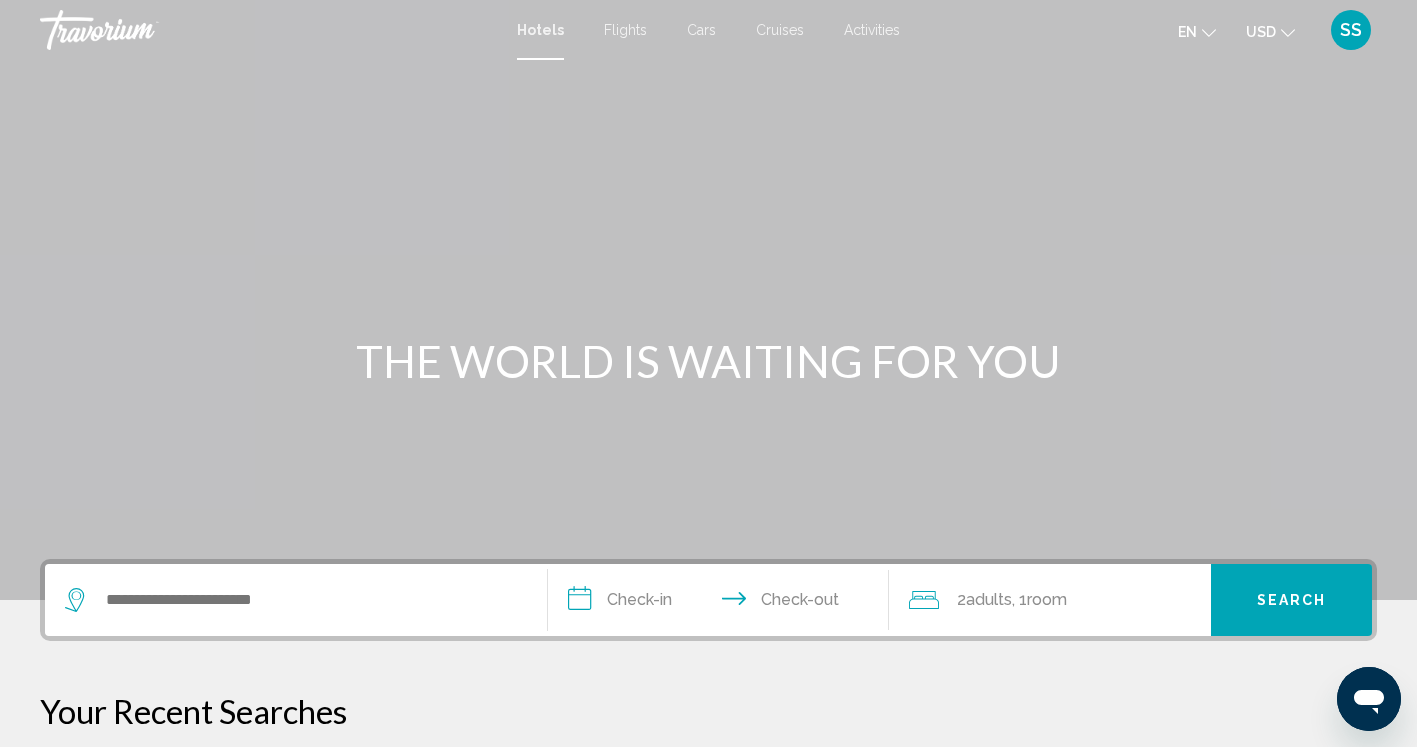 click on "Activities" at bounding box center [872, 30] 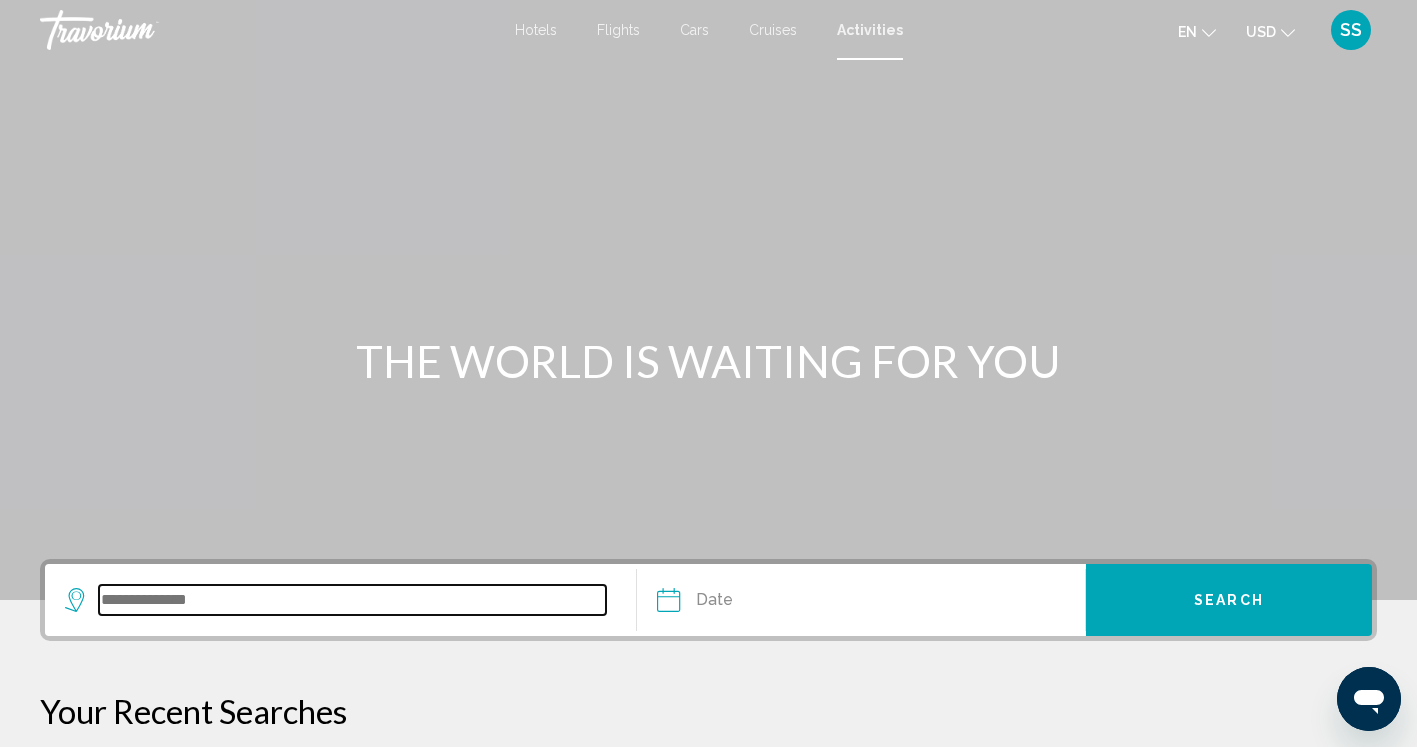 click at bounding box center (352, 600) 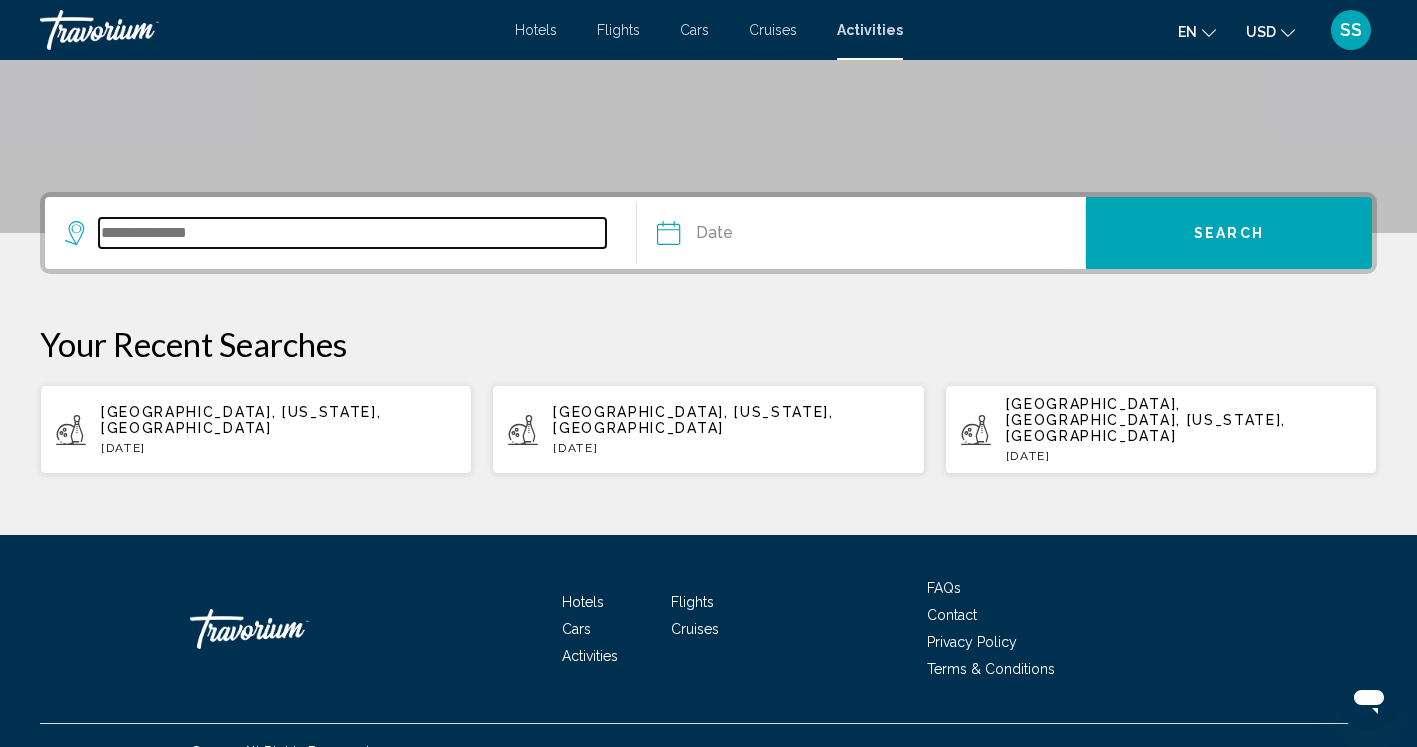 scroll, scrollTop: 368, scrollLeft: 0, axis: vertical 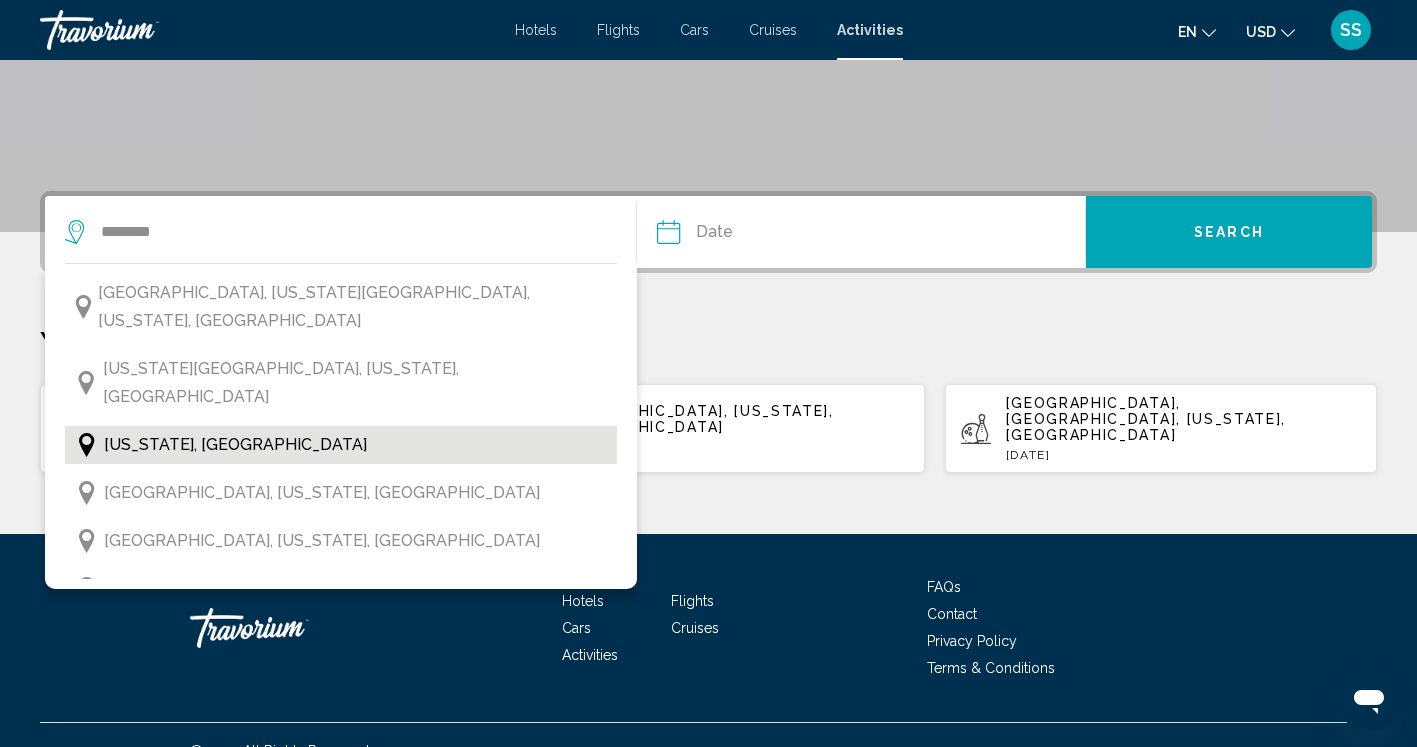 click on "[US_STATE], [GEOGRAPHIC_DATA]" at bounding box center (235, 445) 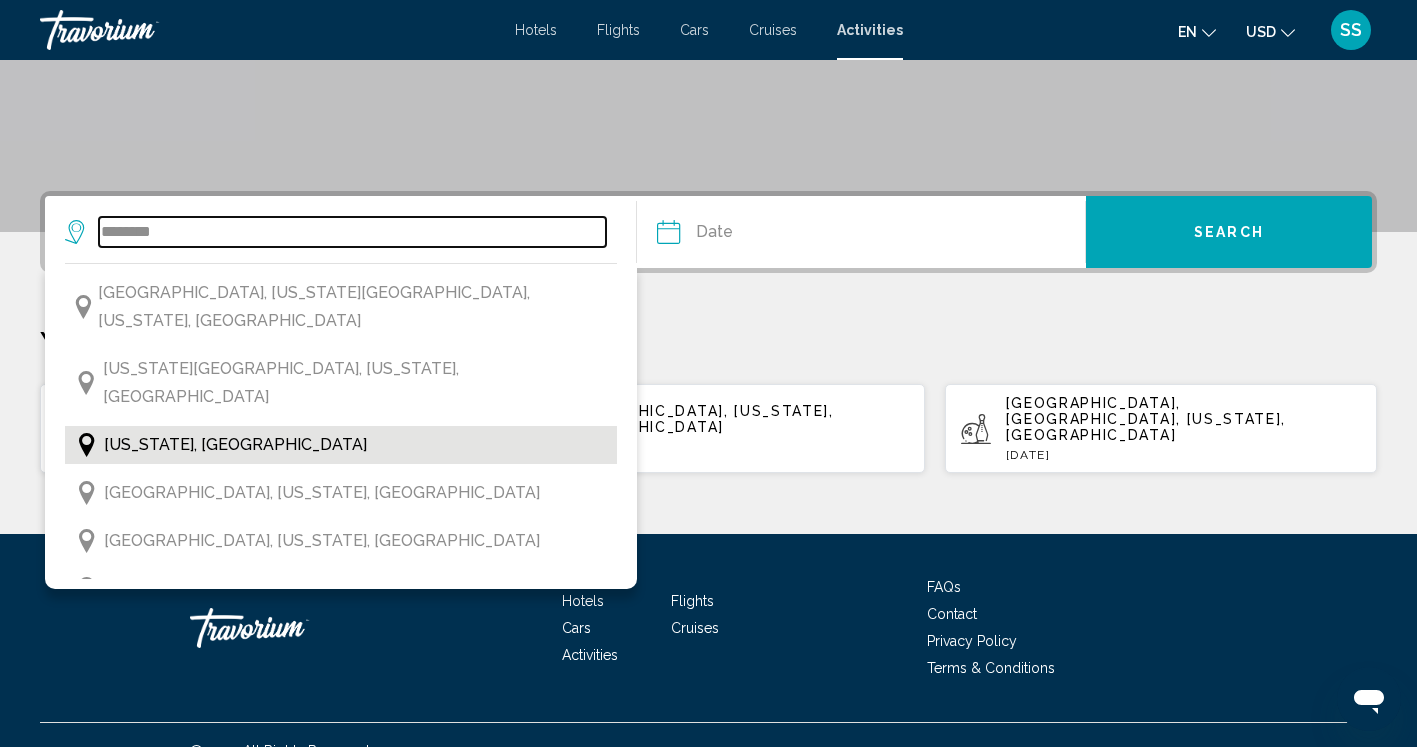 type on "**********" 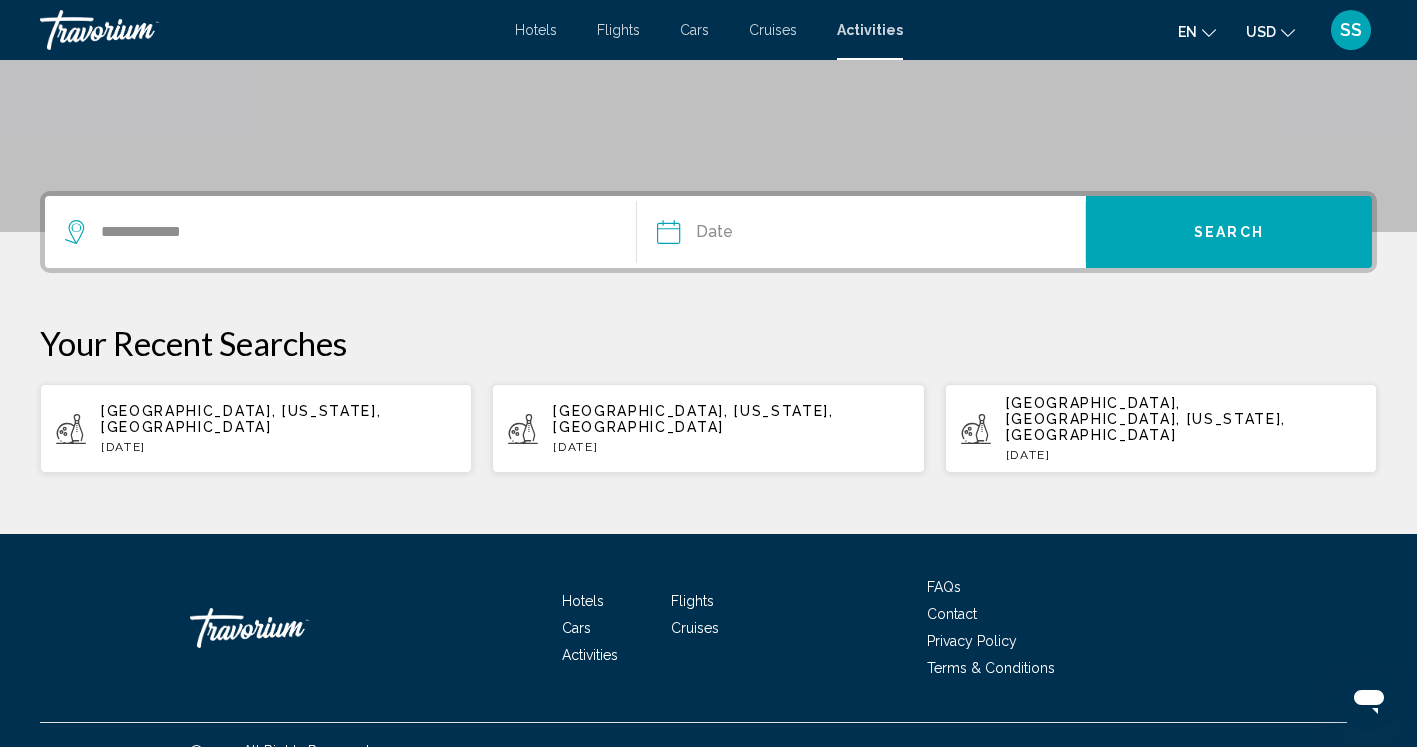 click at bounding box center (763, 235) 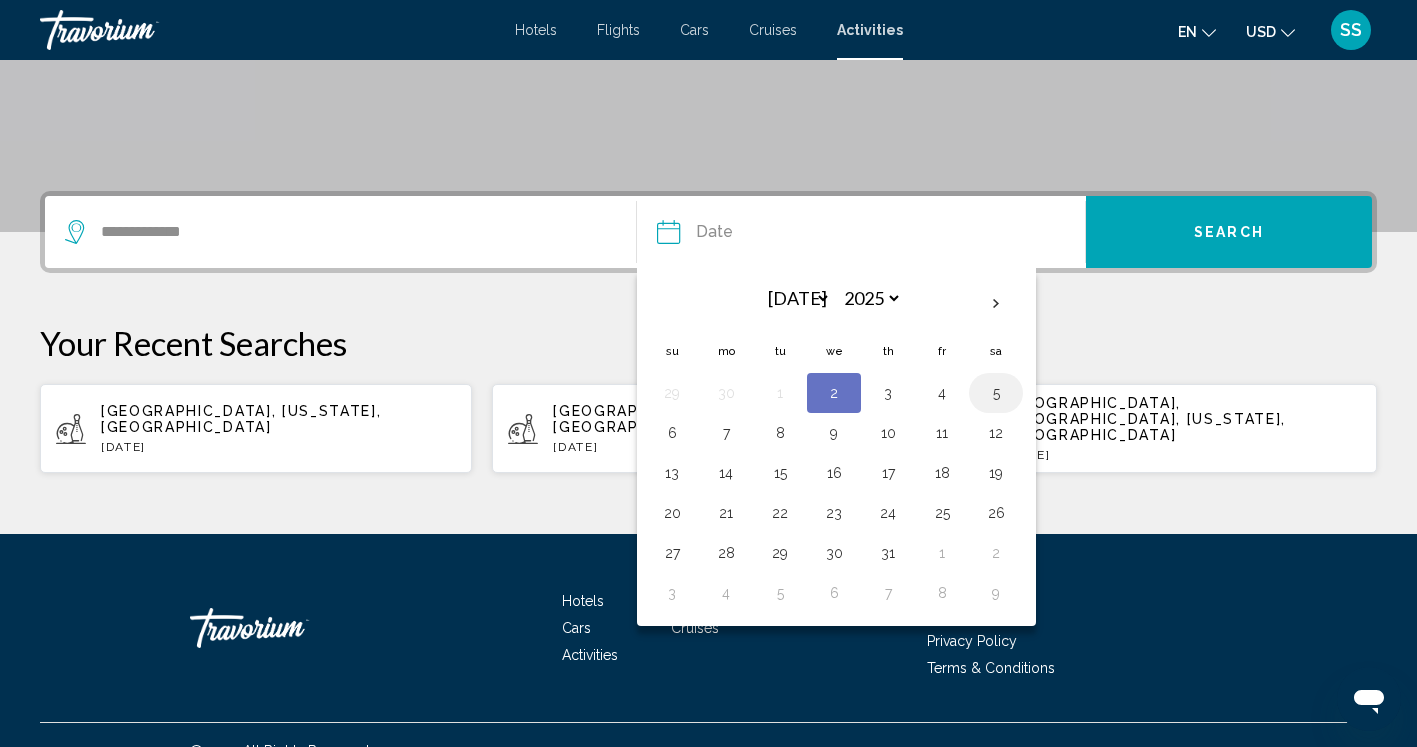 click on "5" at bounding box center [996, 393] 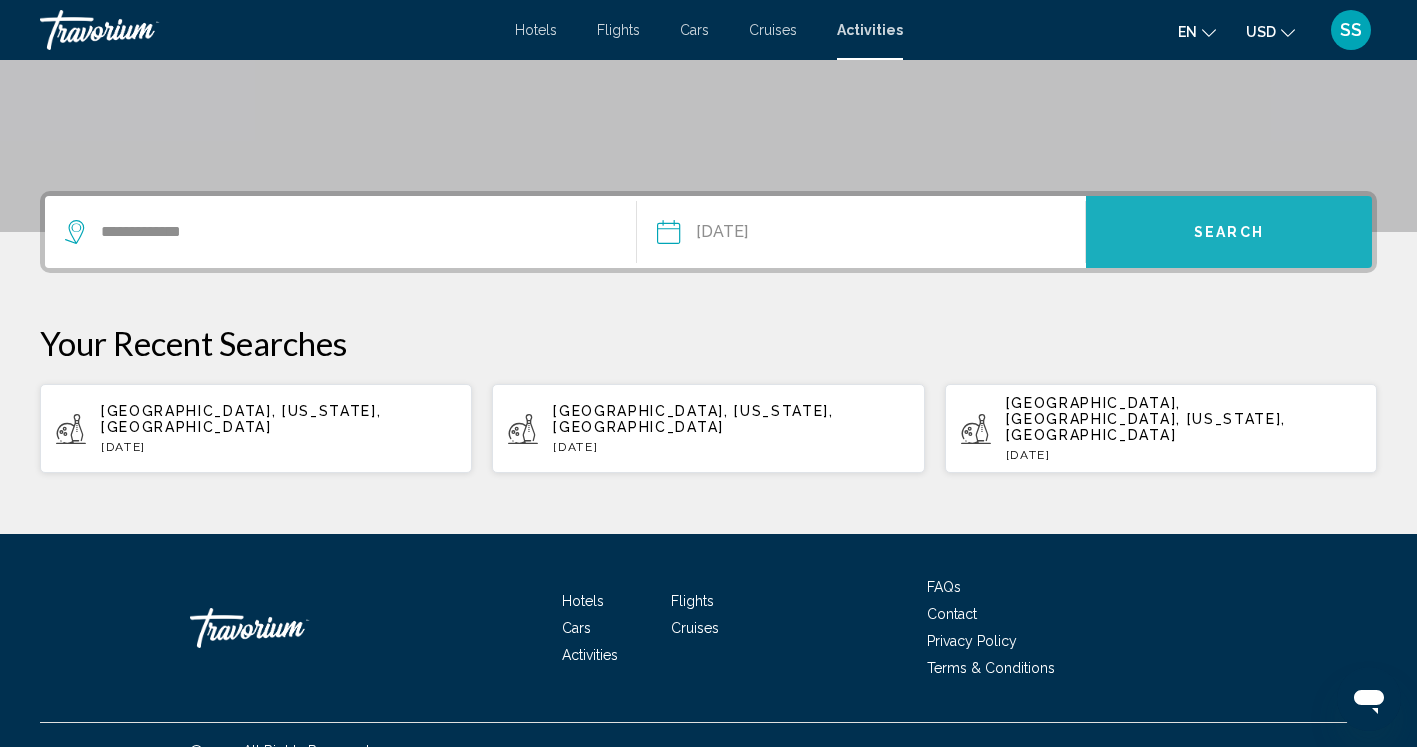 click on "Search" at bounding box center (1229, 232) 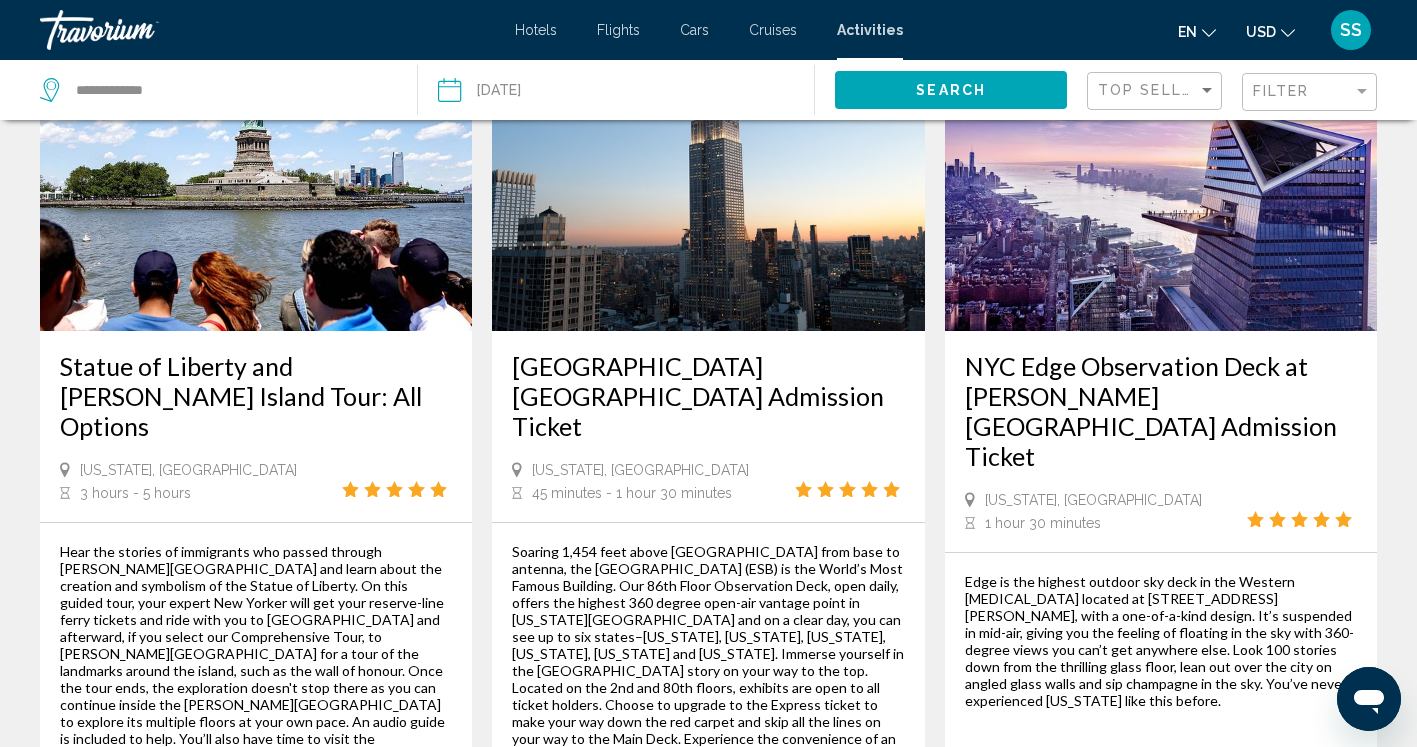 scroll, scrollTop: 1206, scrollLeft: 0, axis: vertical 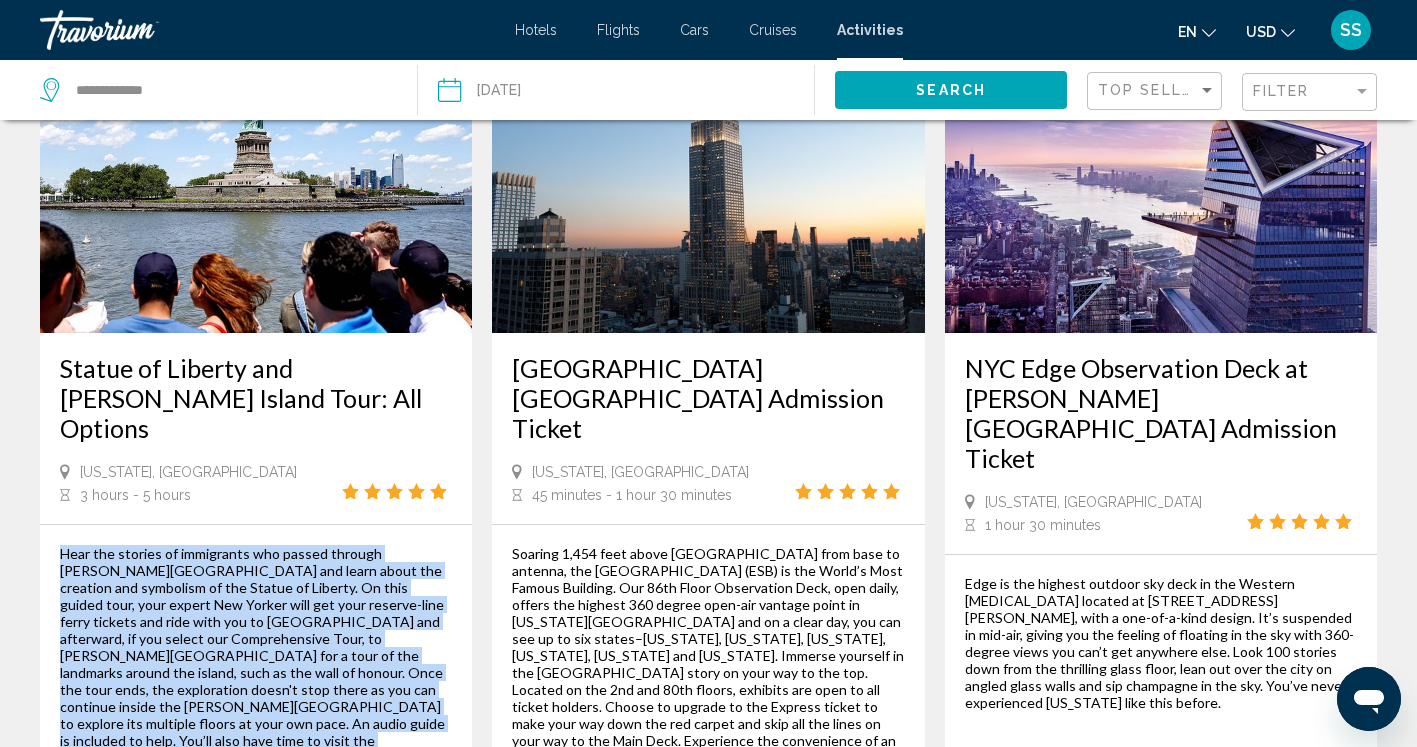 drag, startPoint x: 401, startPoint y: 654, endPoint x: 52, endPoint y: 394, distance: 435.20224 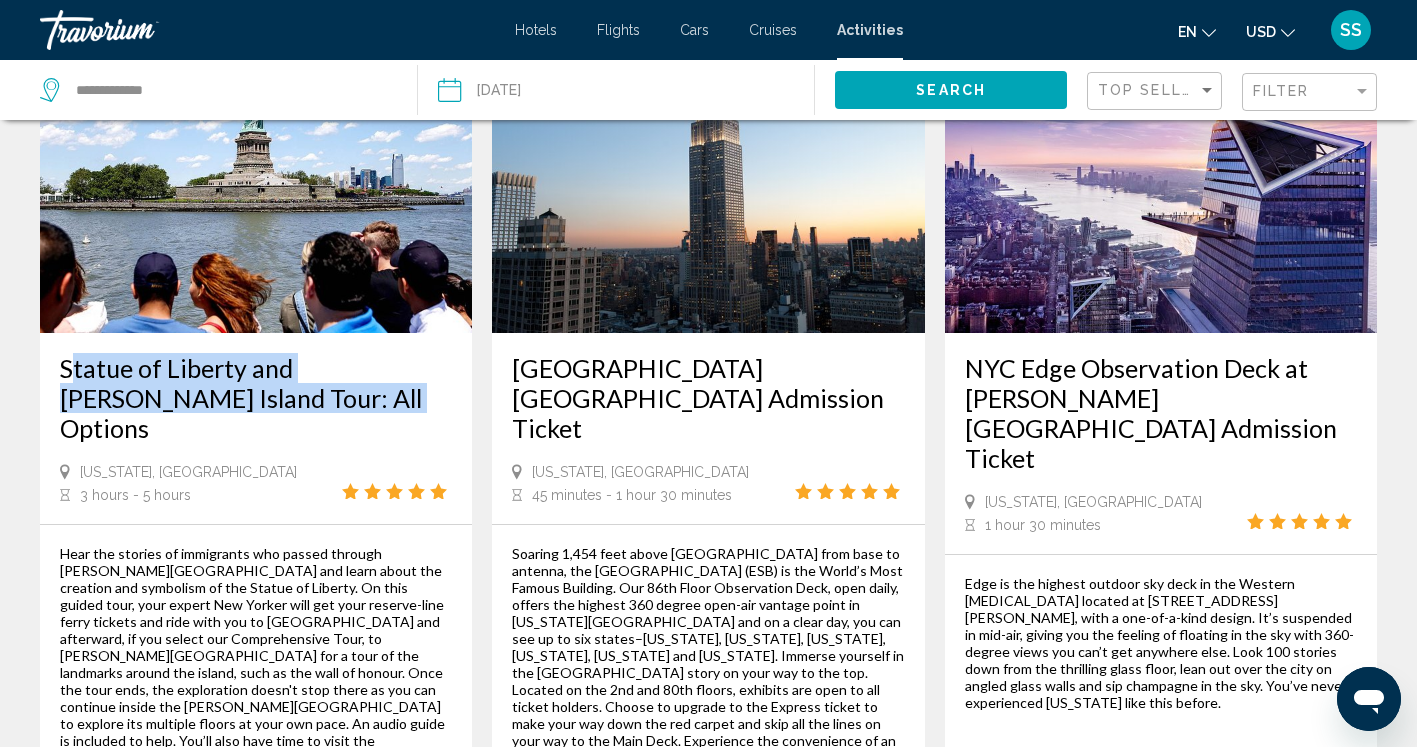 drag, startPoint x: 48, startPoint y: 229, endPoint x: 275, endPoint y: 291, distance: 235.31468 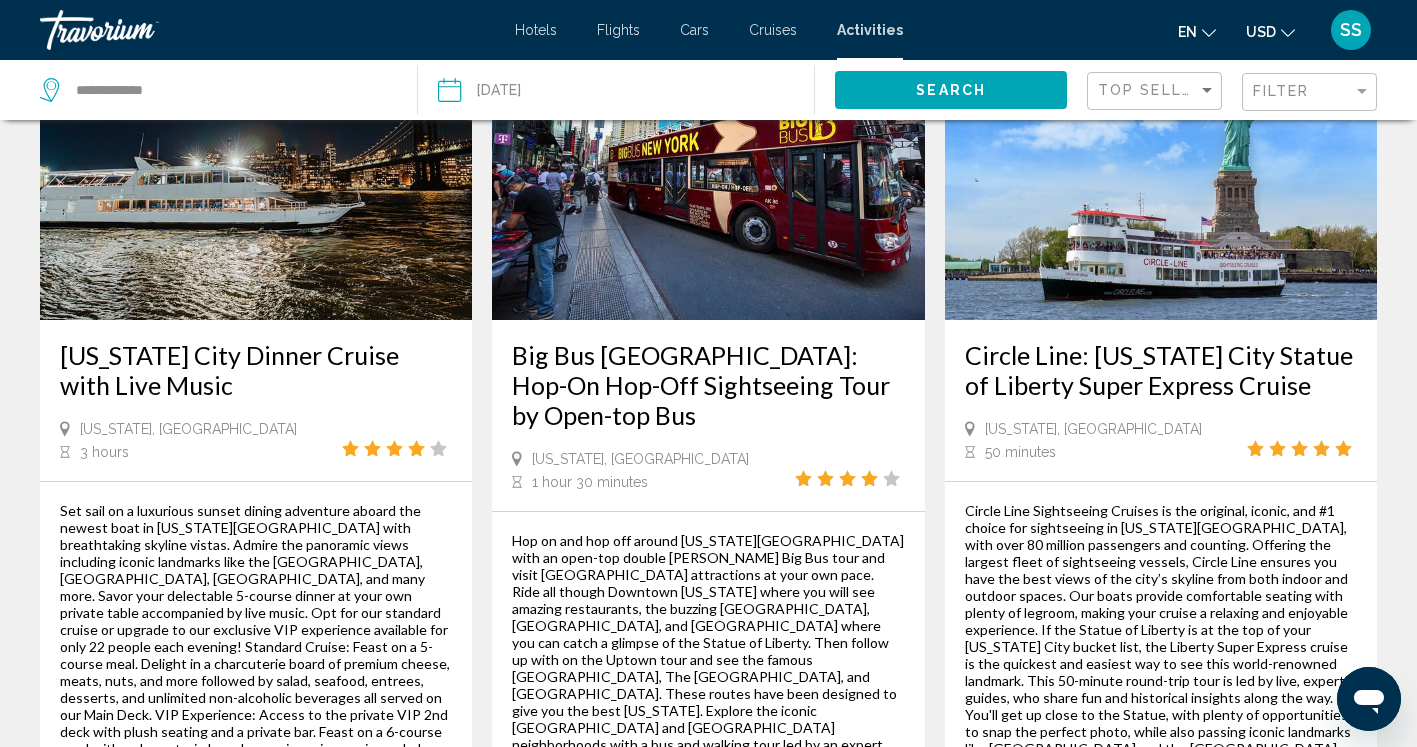 scroll, scrollTop: 2191, scrollLeft: 0, axis: vertical 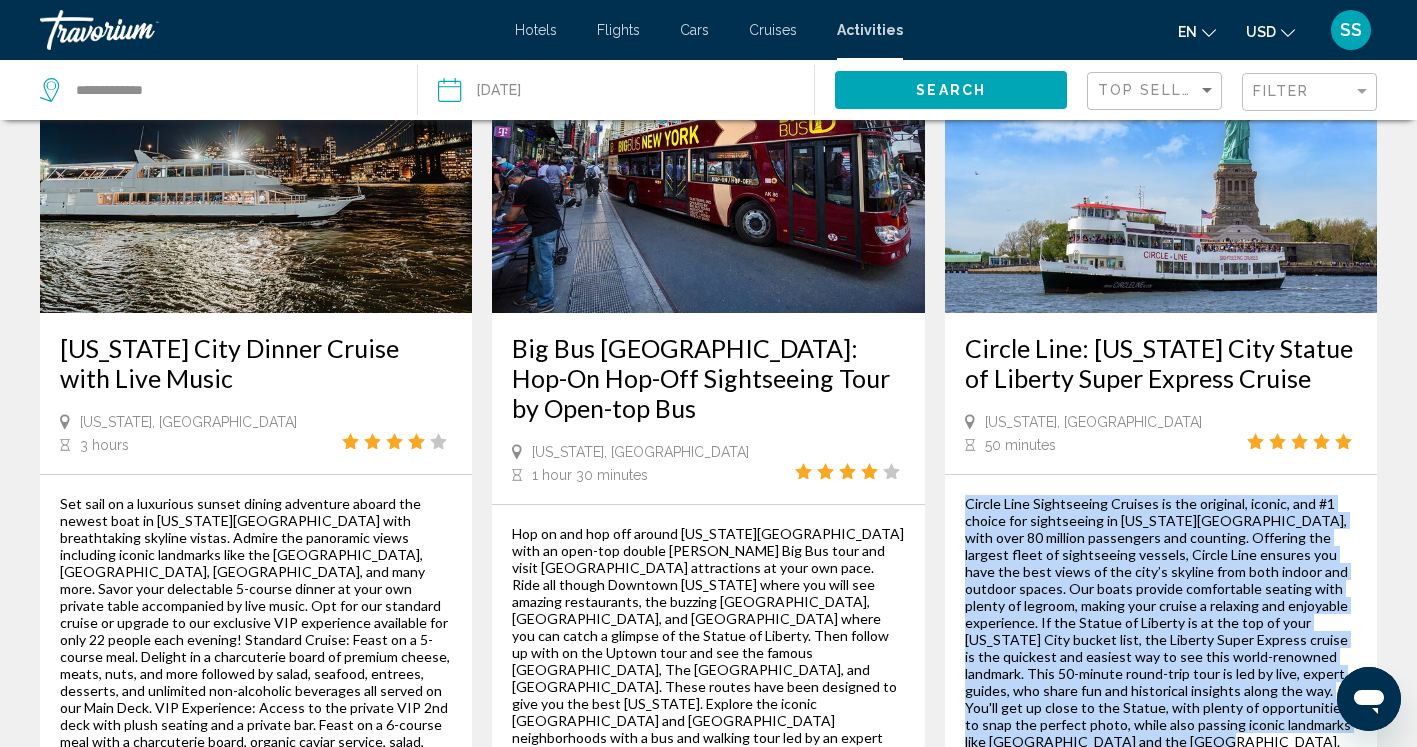 drag, startPoint x: 959, startPoint y: 307, endPoint x: 1341, endPoint y: 543, distance: 449.02115 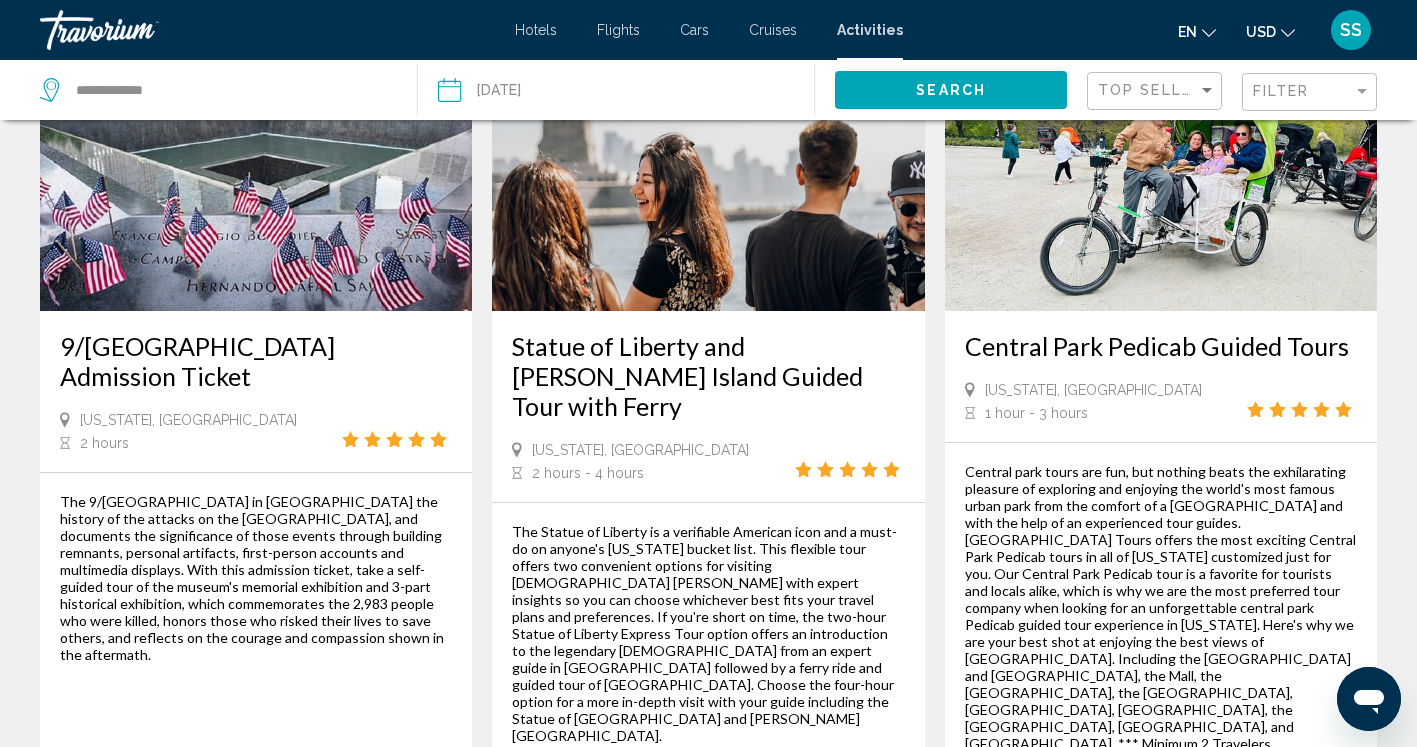 scroll, scrollTop: 3129, scrollLeft: 0, axis: vertical 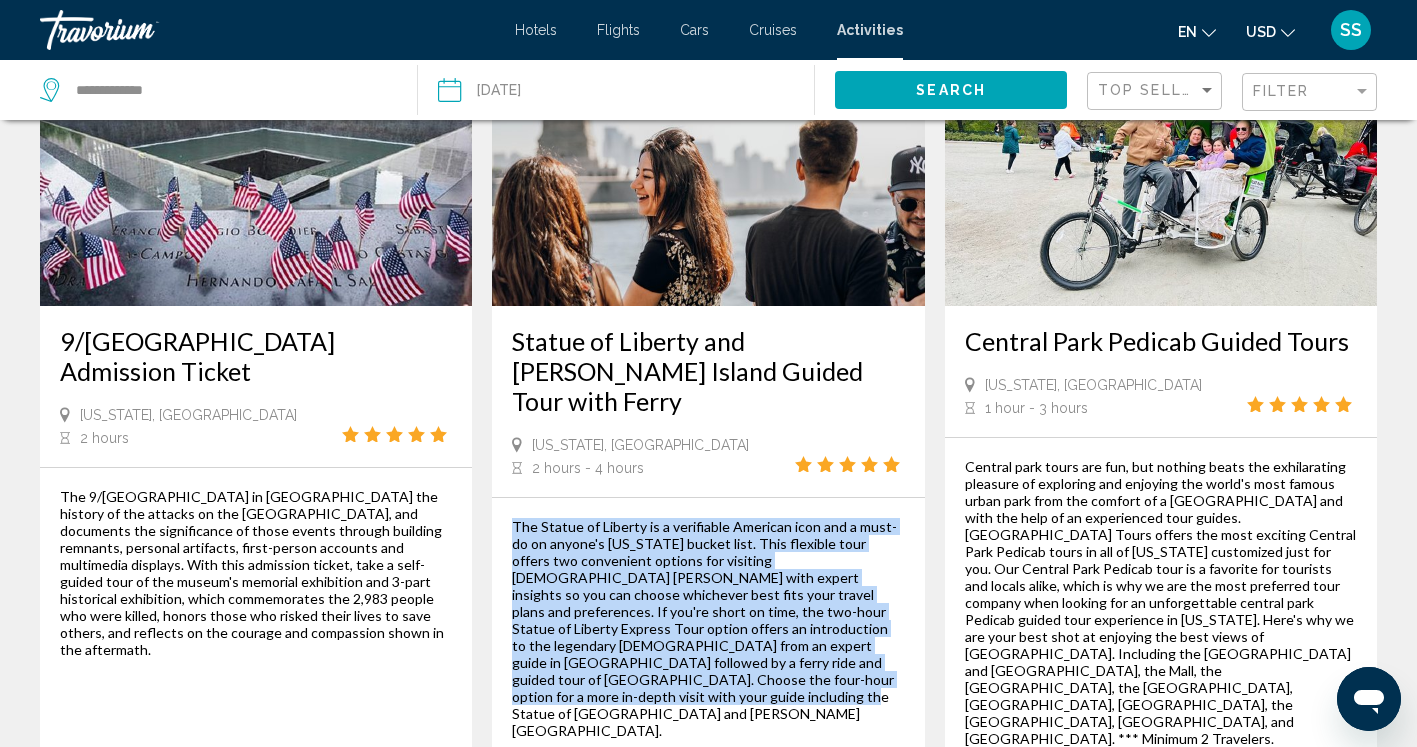 drag, startPoint x: 508, startPoint y: 269, endPoint x: 708, endPoint y: 448, distance: 268.40454 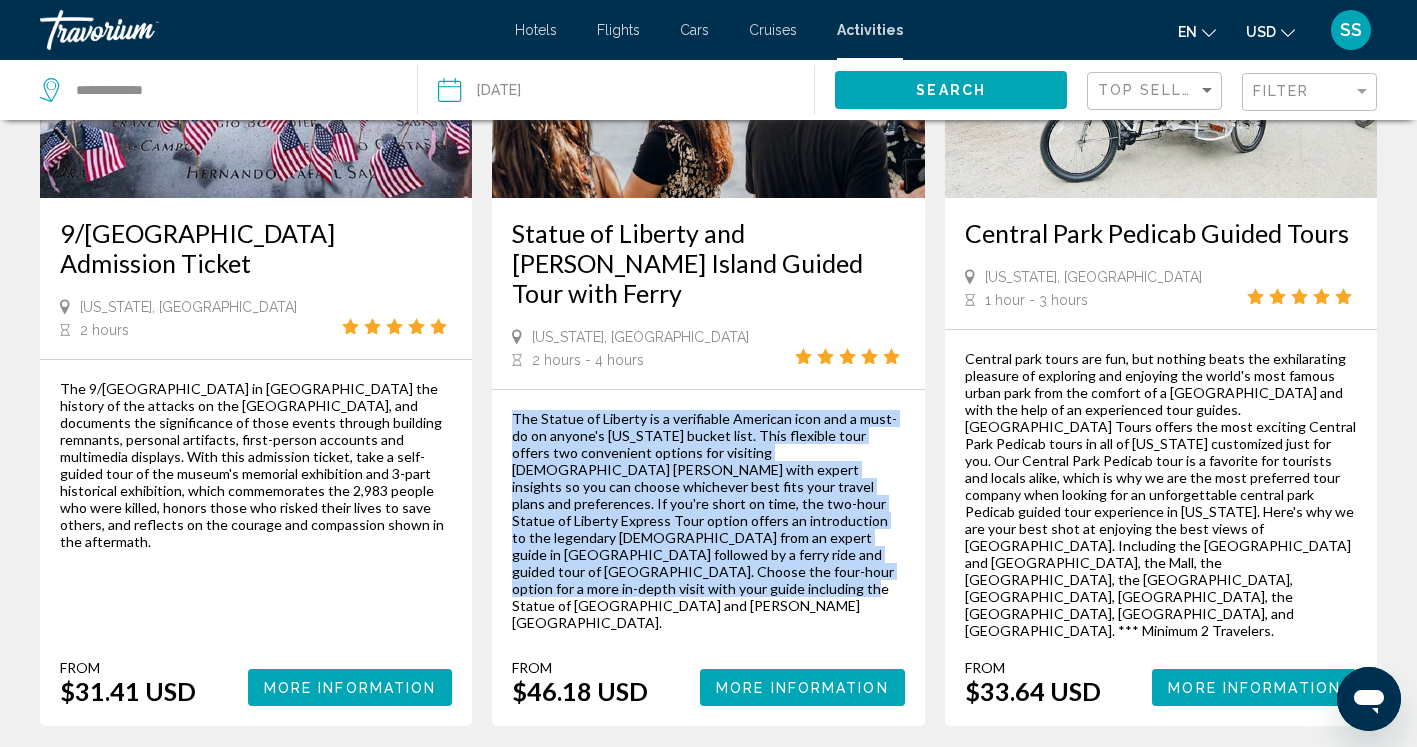 scroll, scrollTop: 3238, scrollLeft: 0, axis: vertical 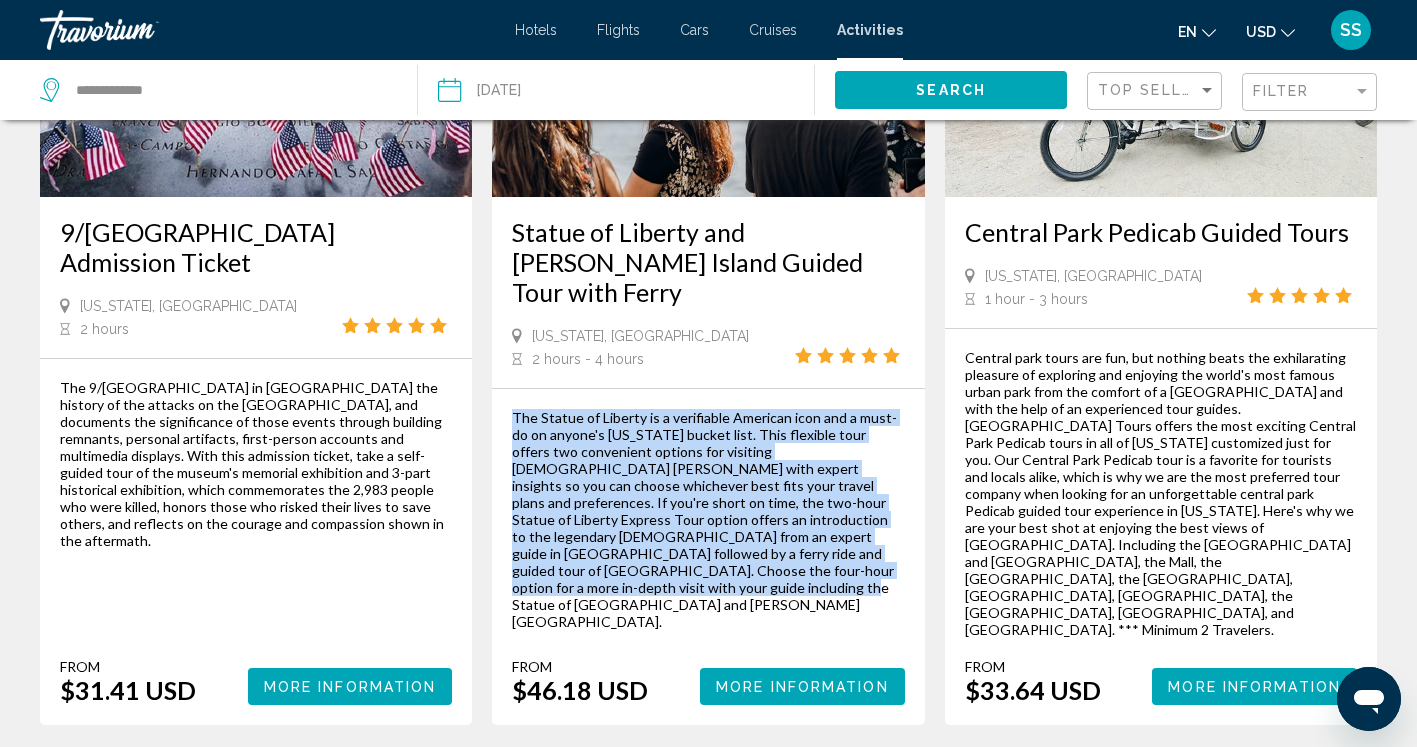 click on "2" at bounding box center [569, 785] 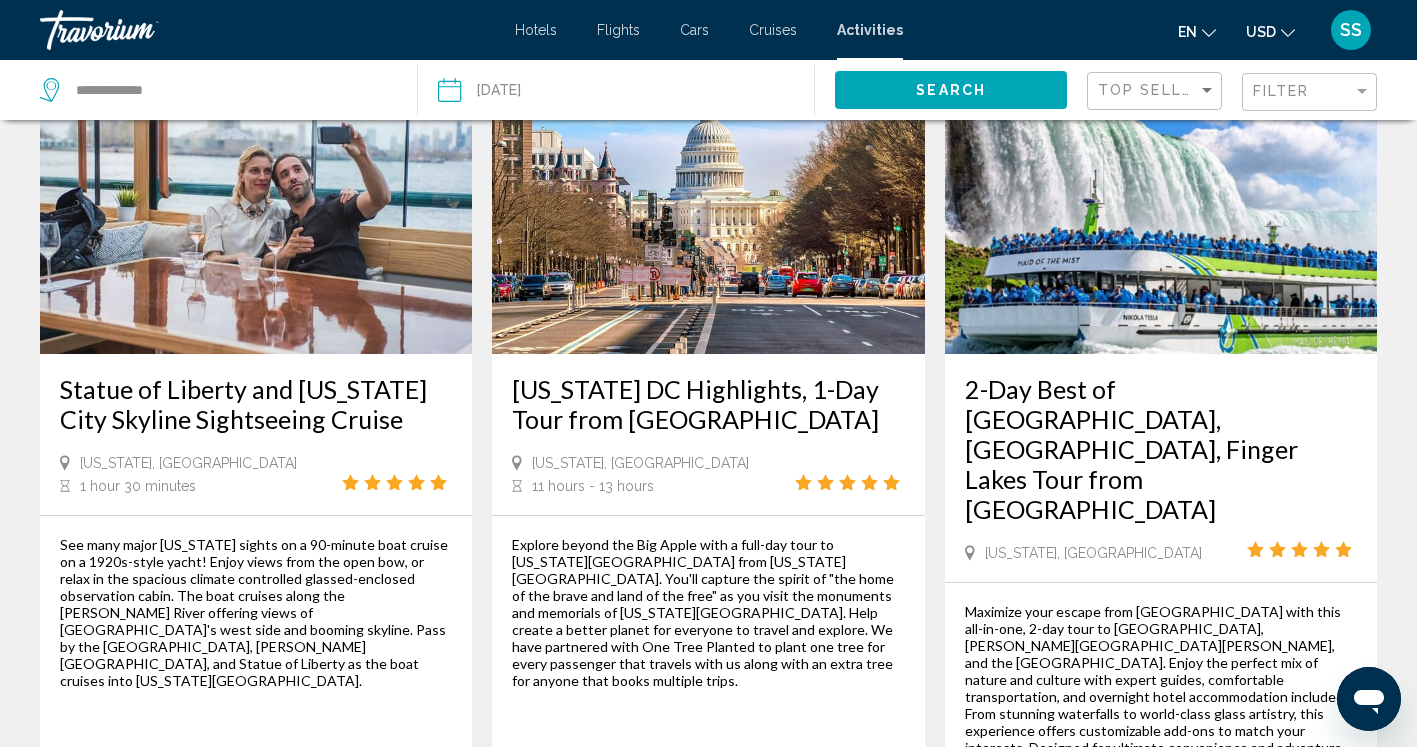 scroll, scrollTop: 2152, scrollLeft: 0, axis: vertical 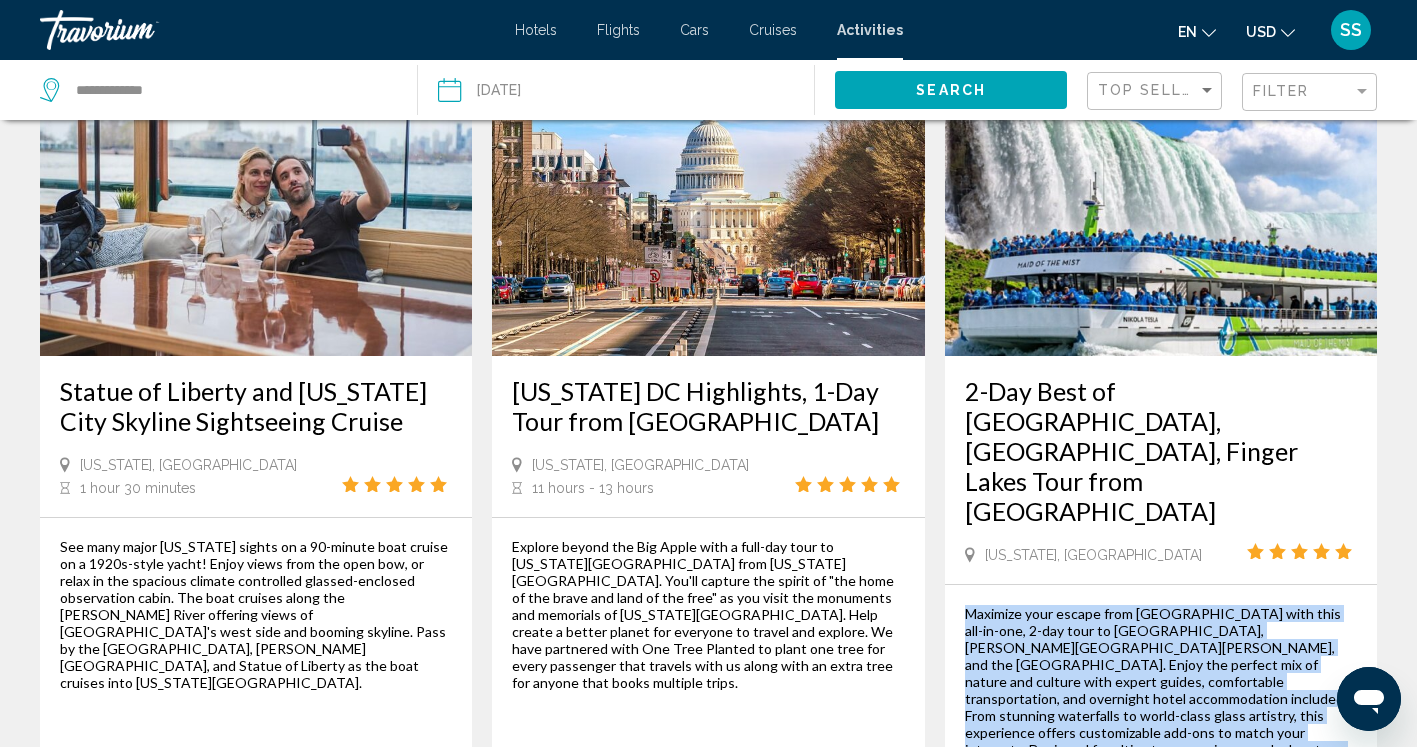 drag, startPoint x: 958, startPoint y: 388, endPoint x: 1208, endPoint y: 530, distance: 287.5135 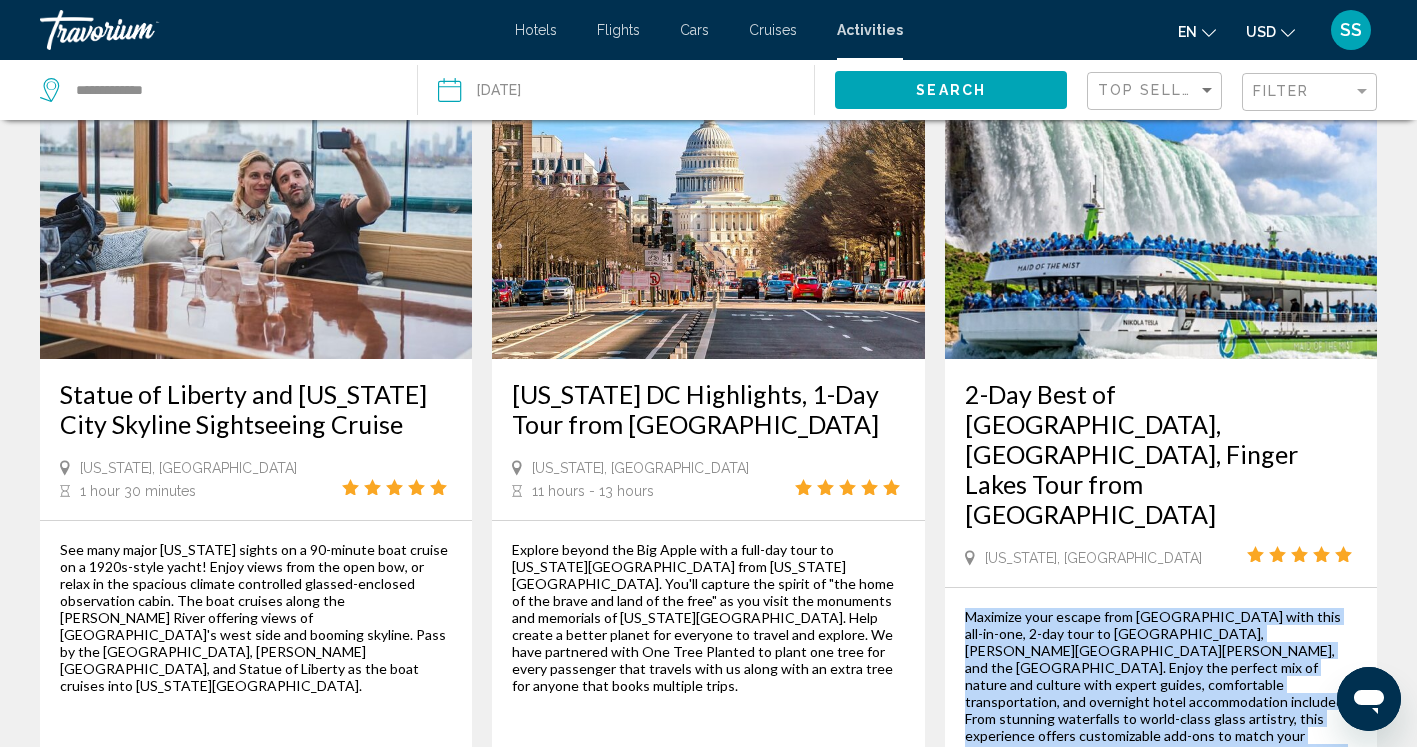 scroll, scrollTop: 2154, scrollLeft: 0, axis: vertical 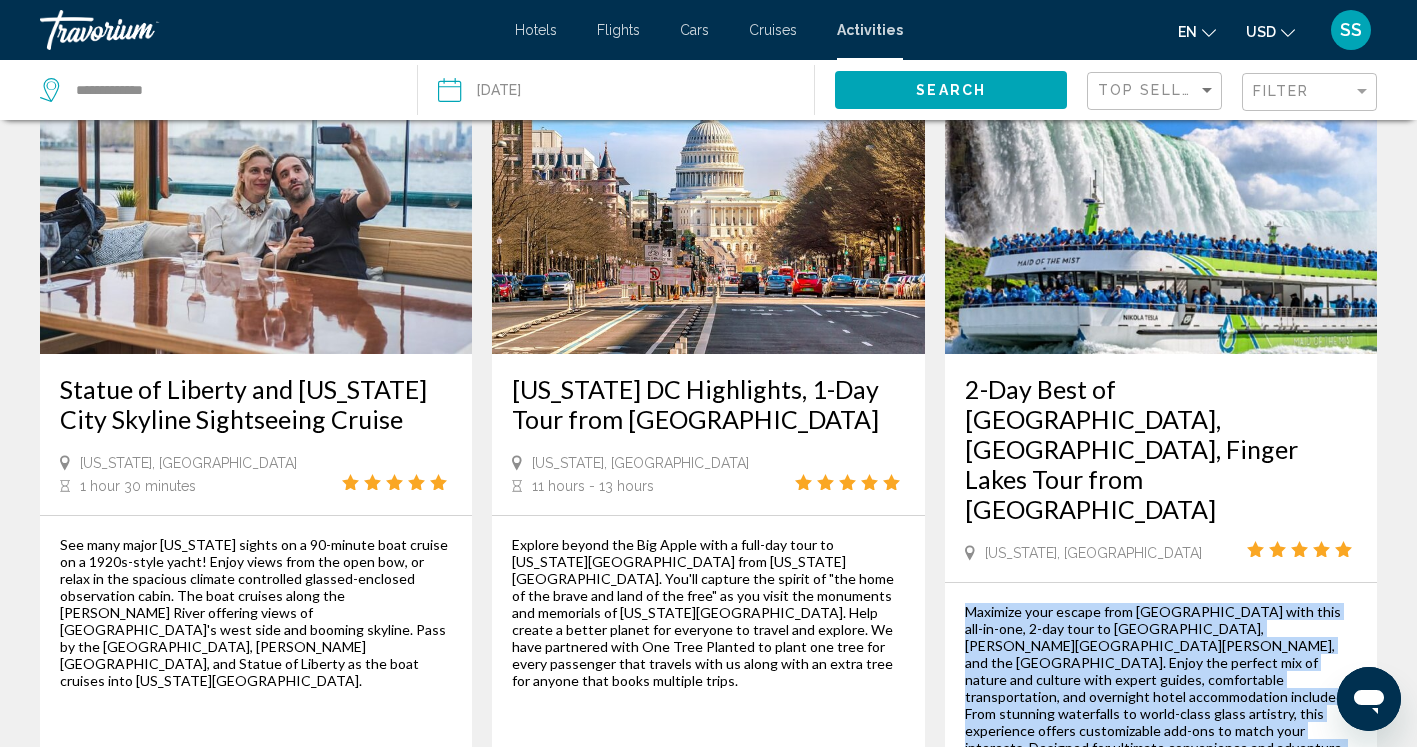 click on "More Information" at bounding box center (1254, 839) 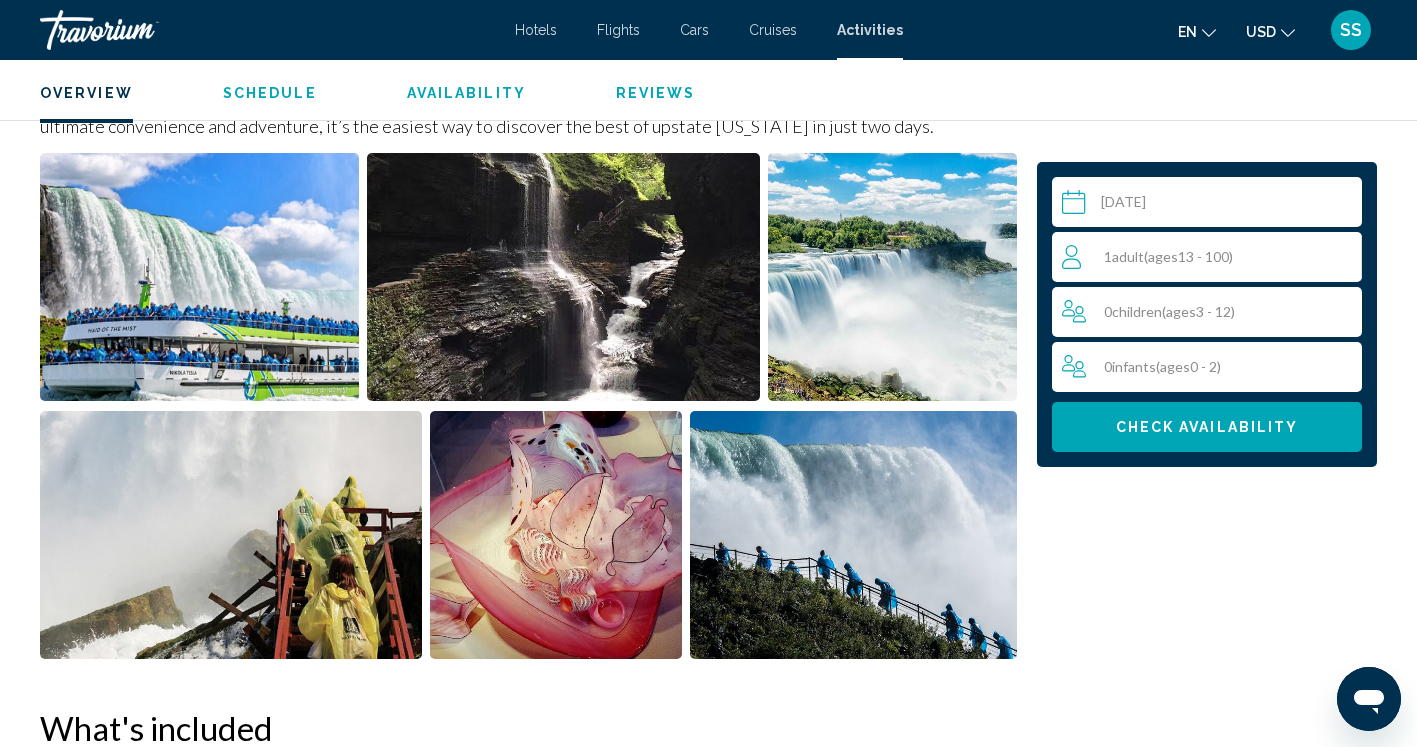 scroll, scrollTop: 816, scrollLeft: 0, axis: vertical 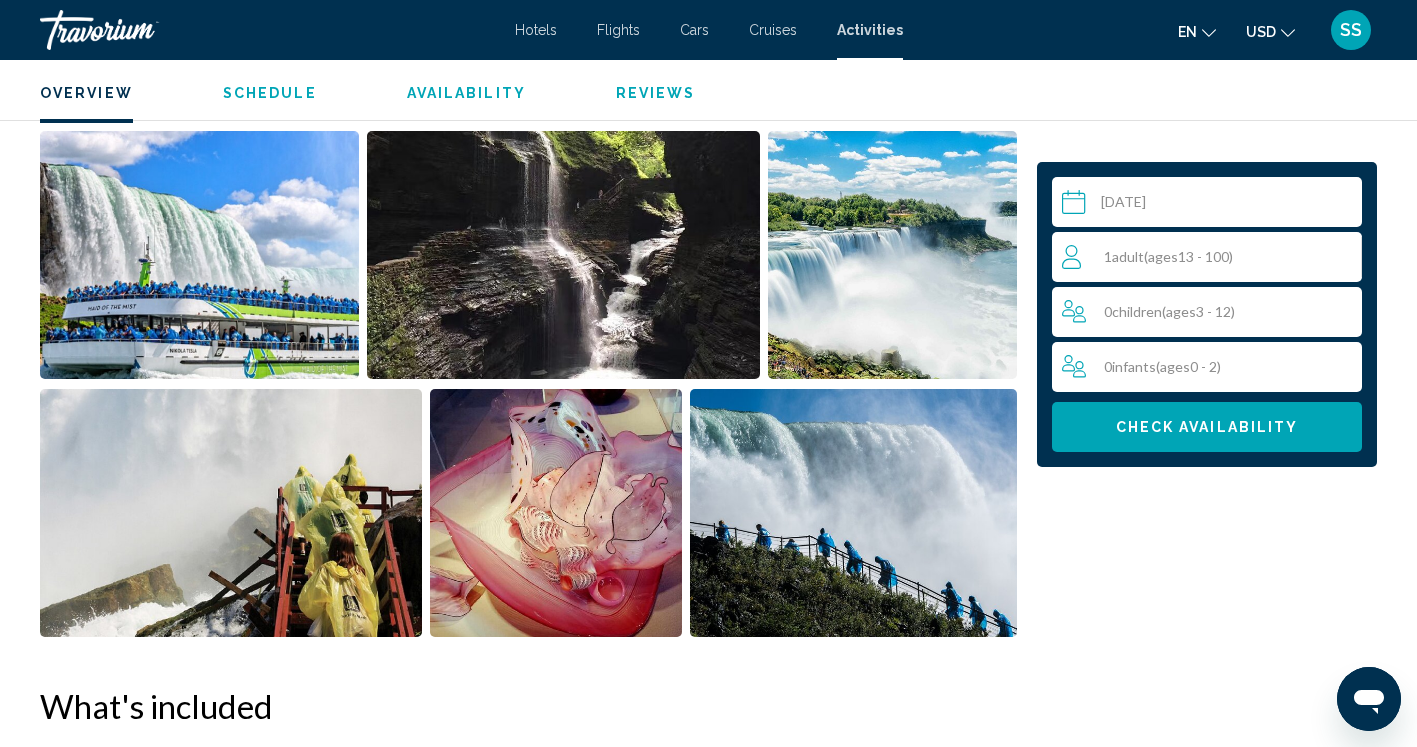click at bounding box center (199, 255) 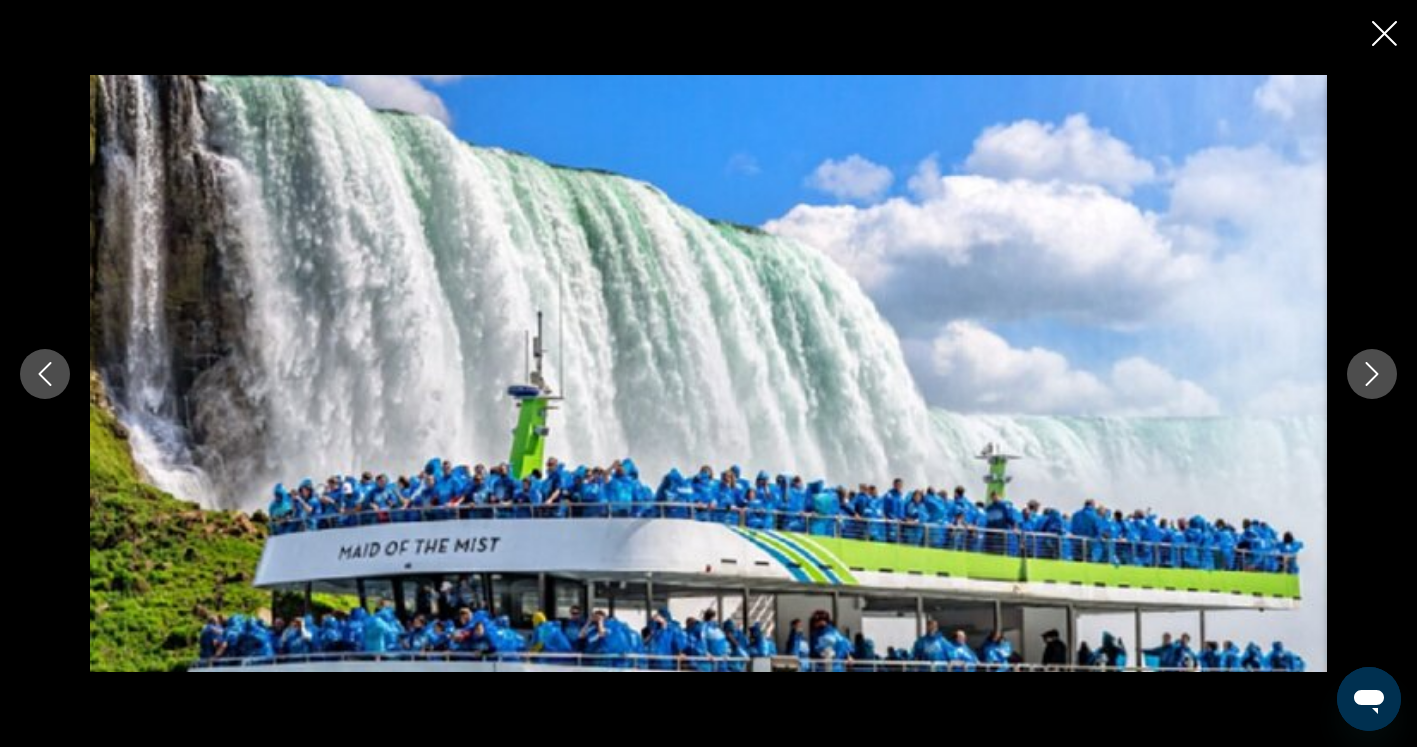 click 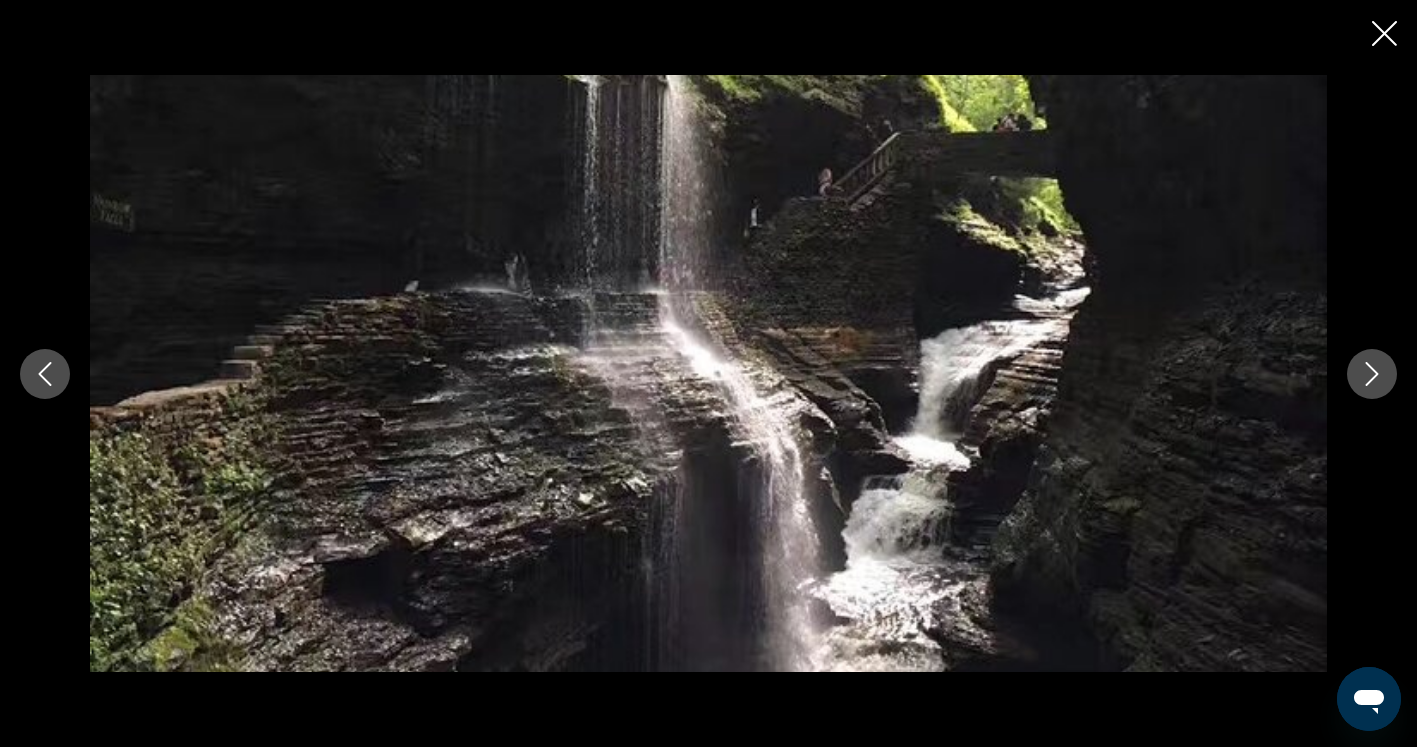 click 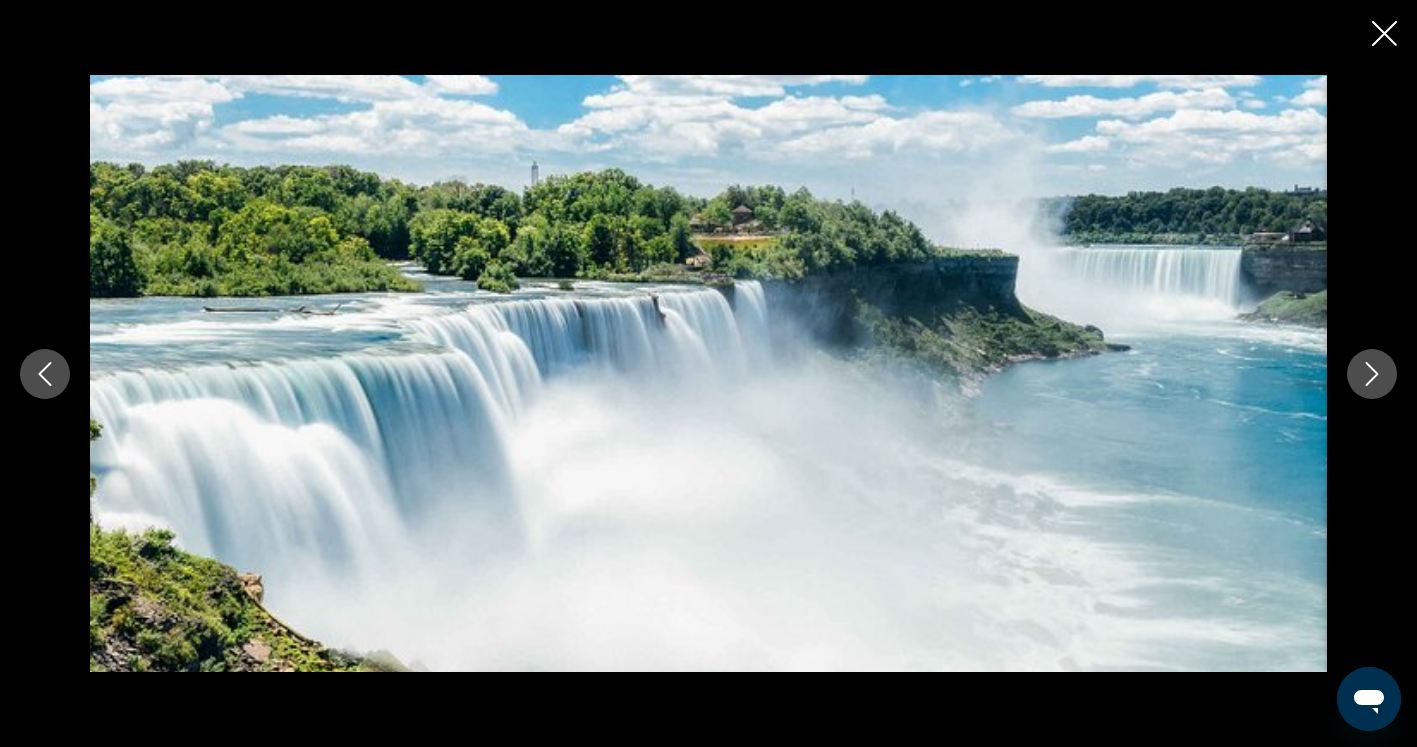 click 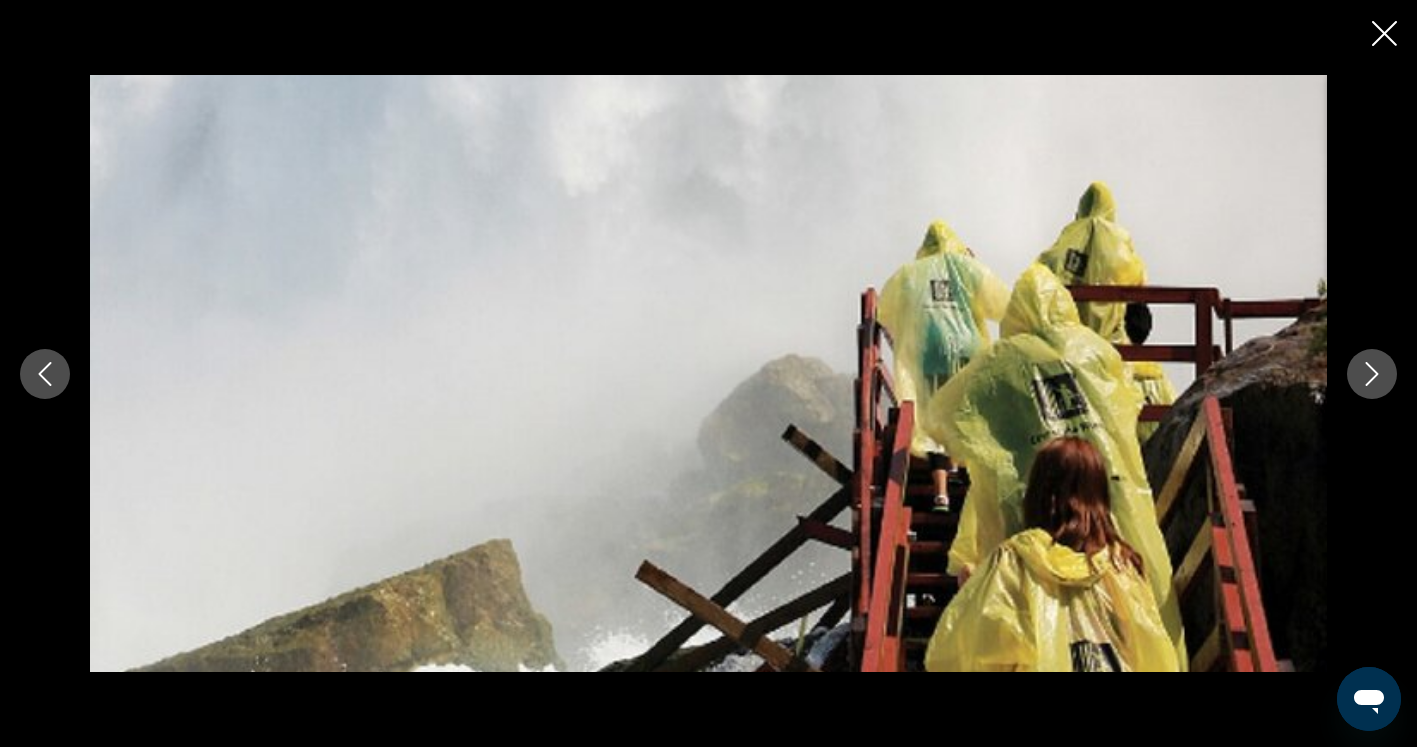 click 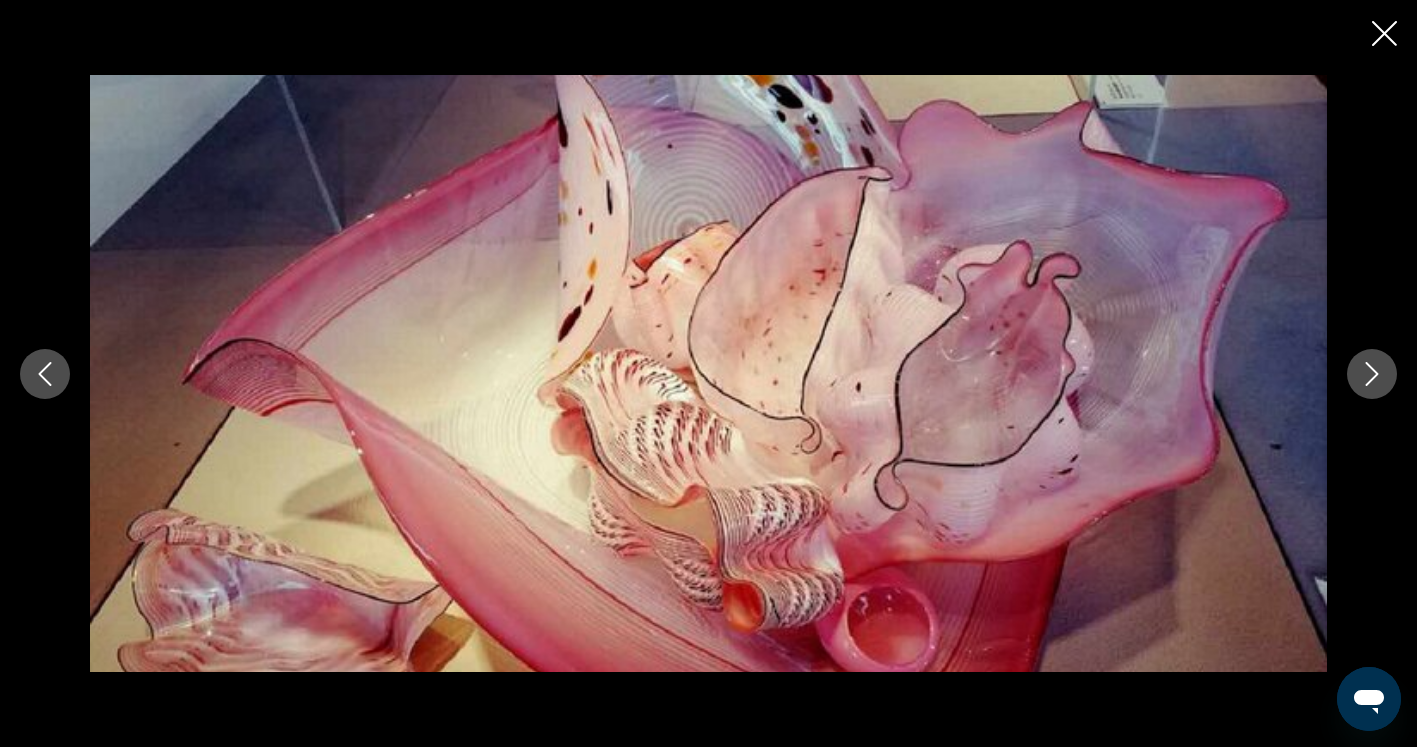click 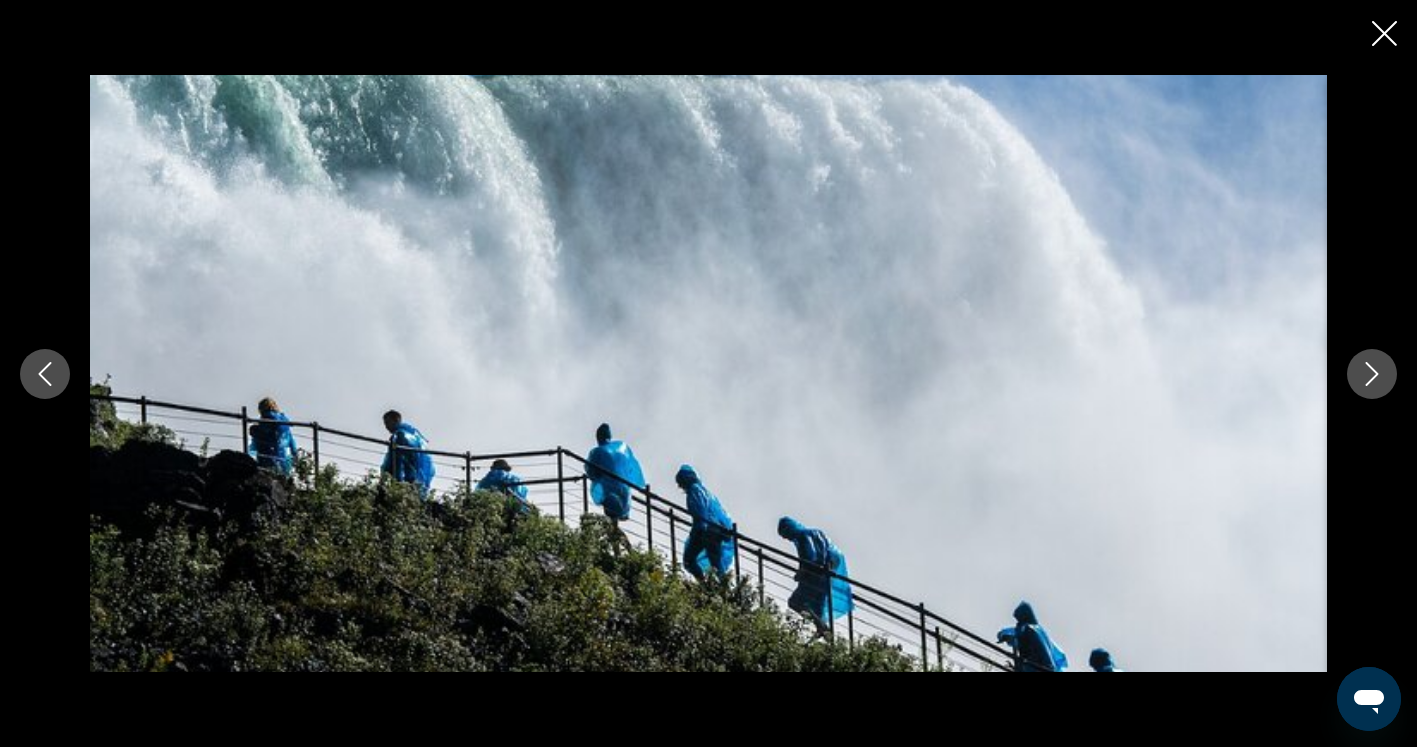 click 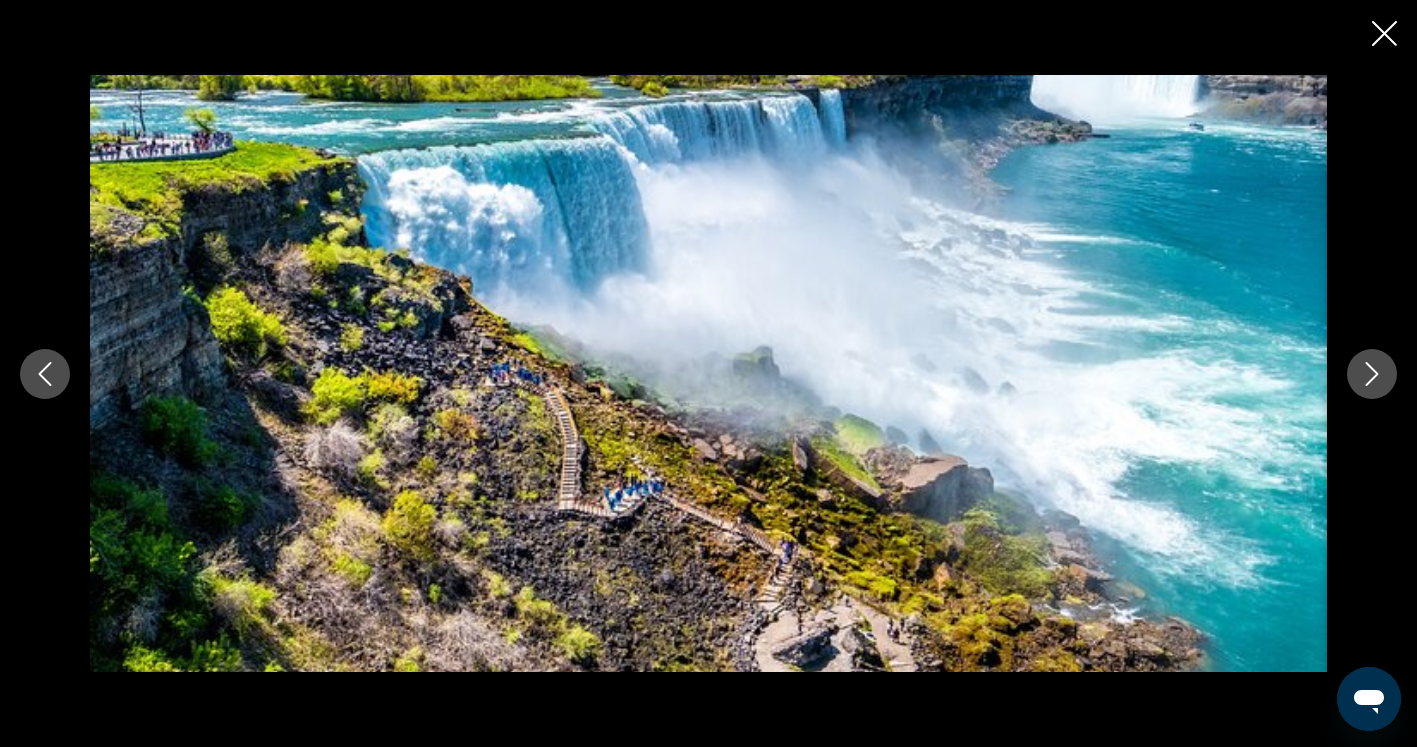 click 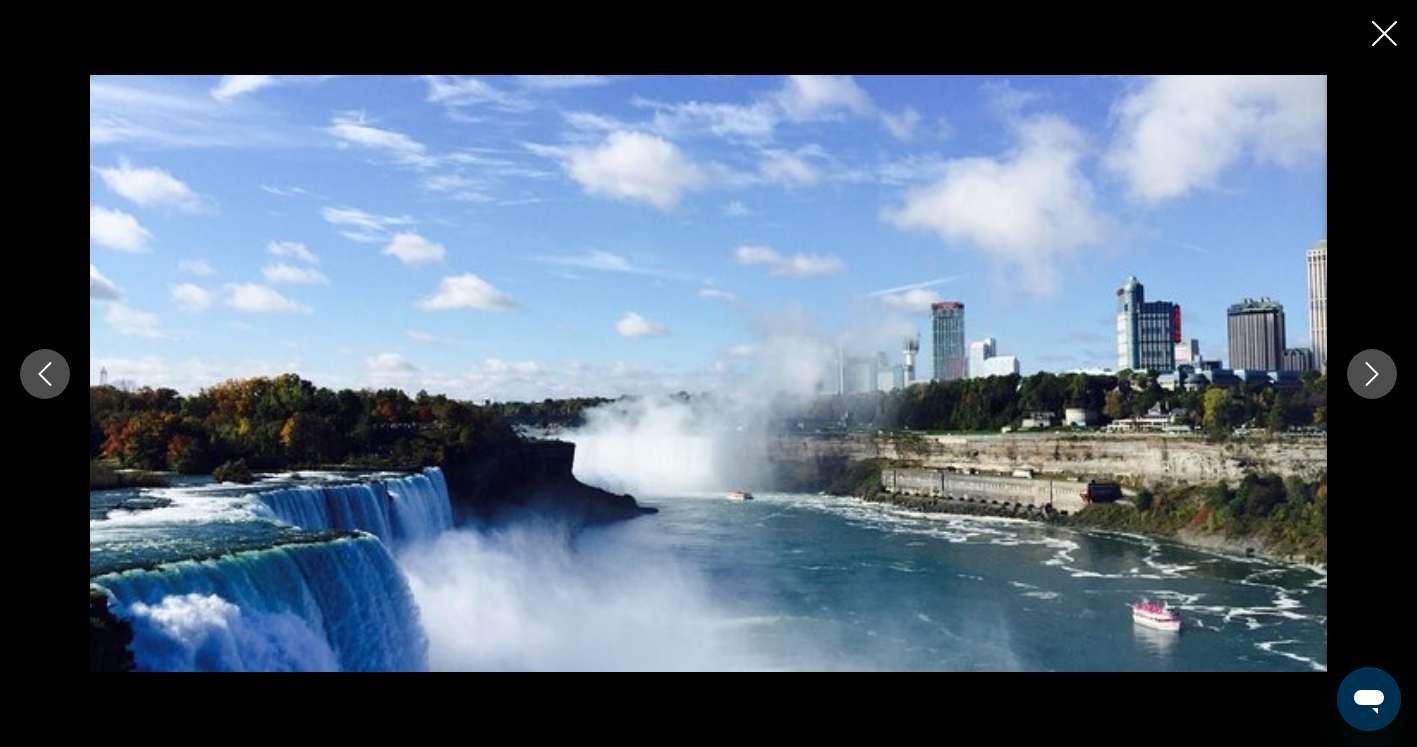 click 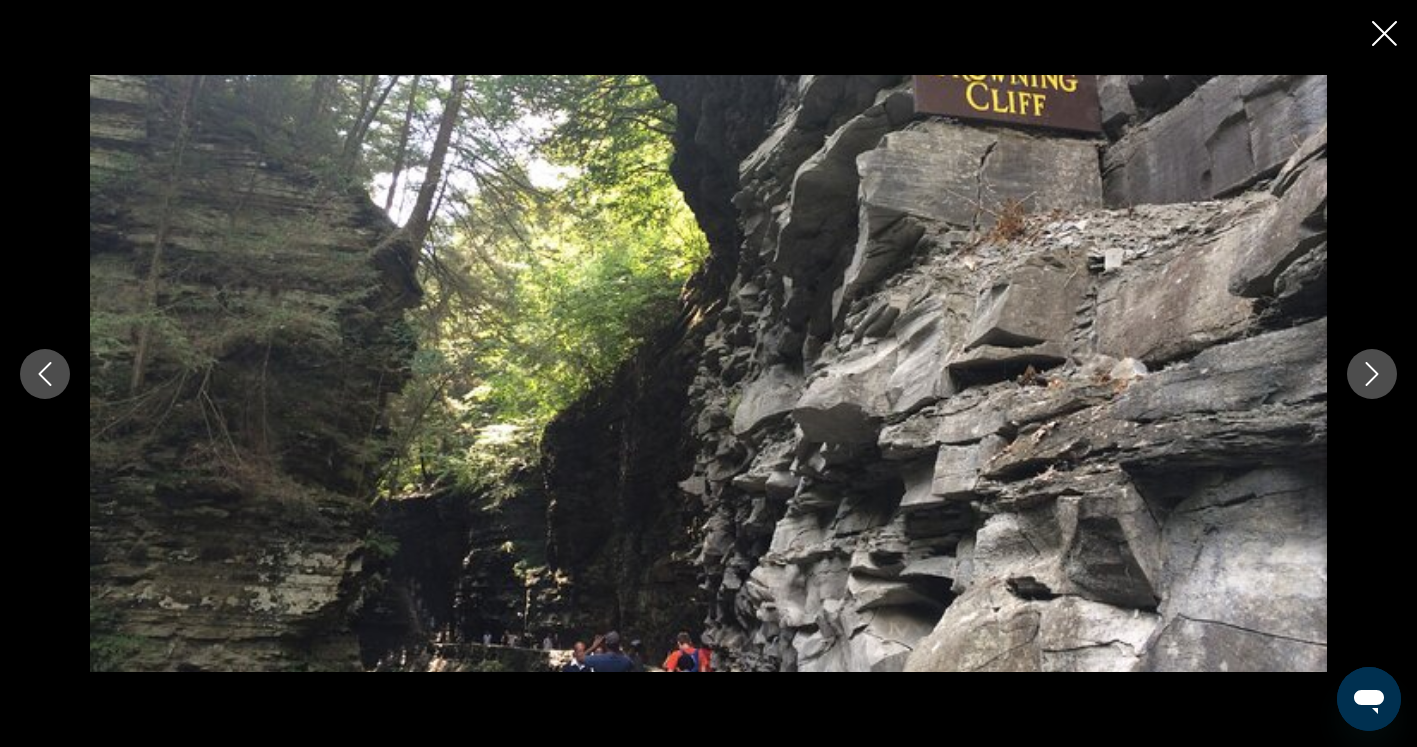 click 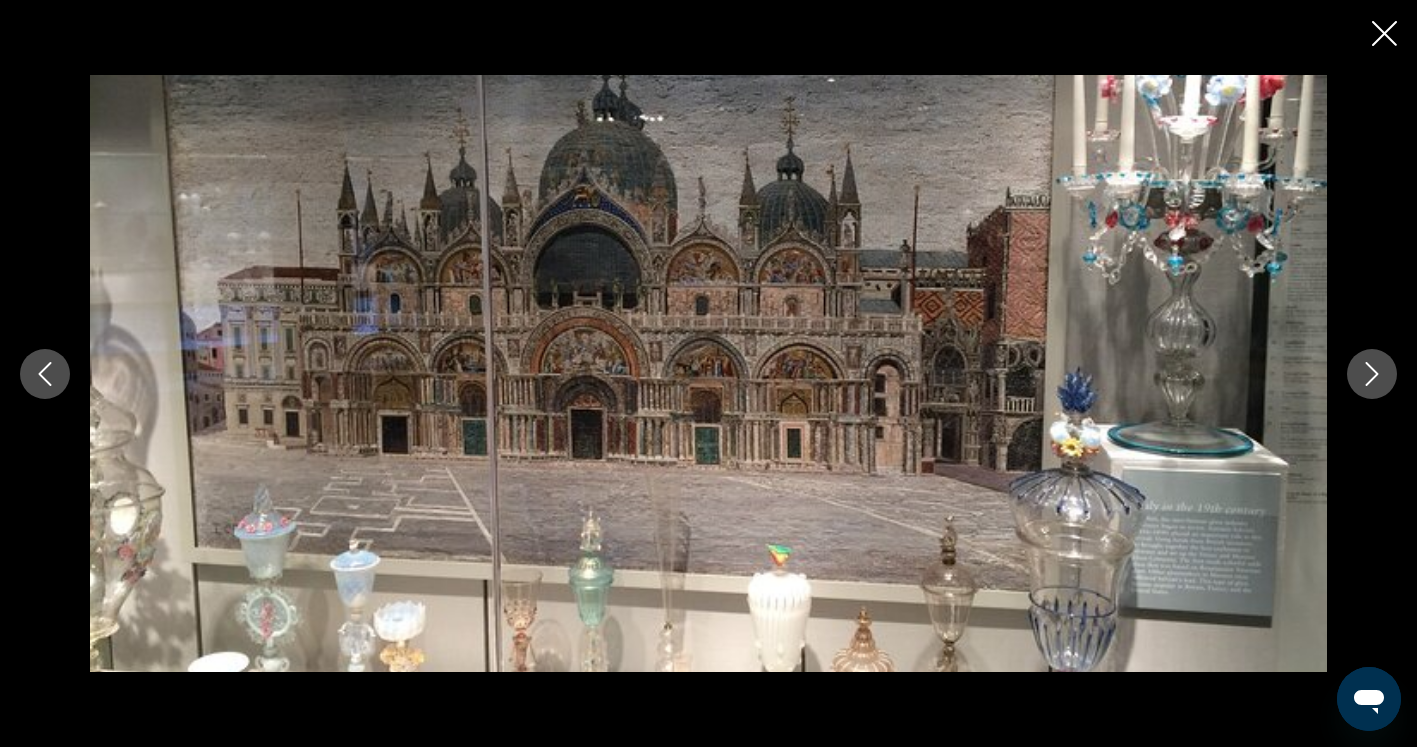 click 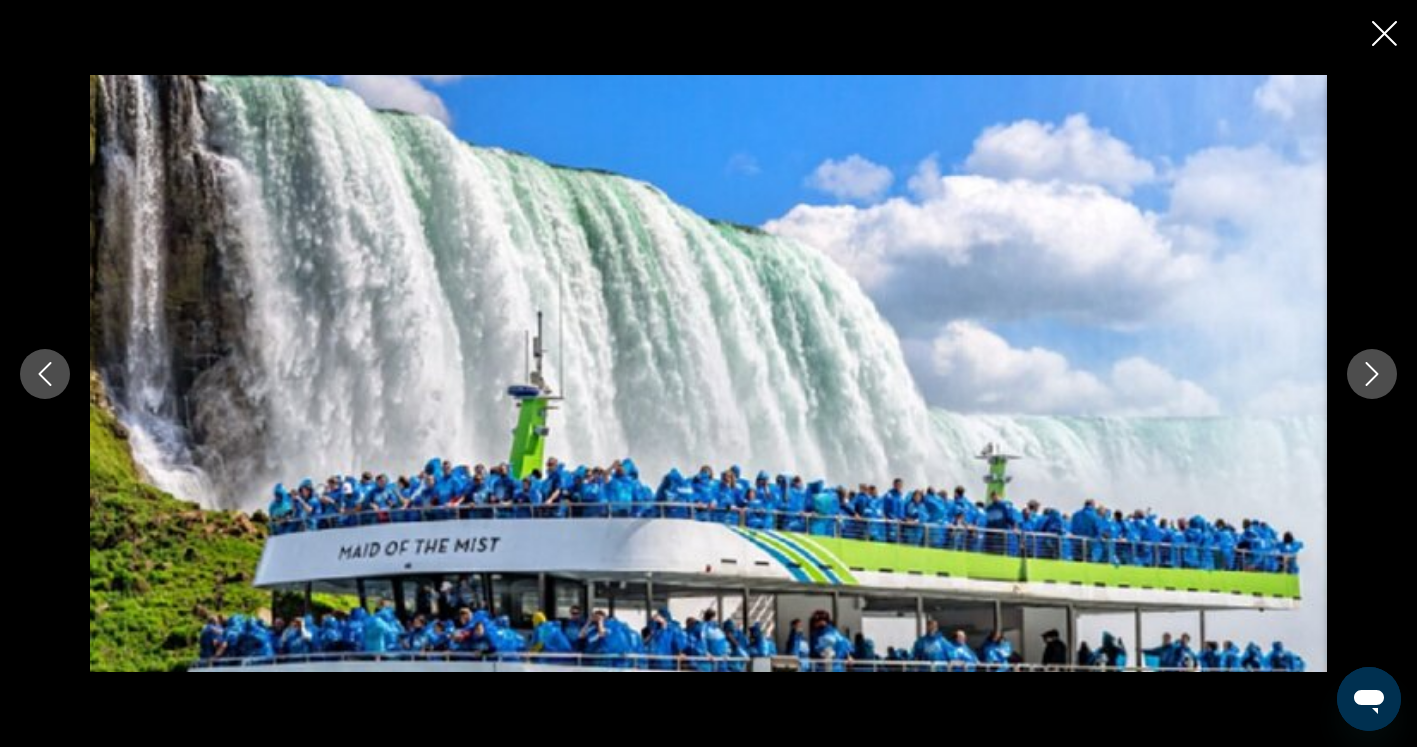 click 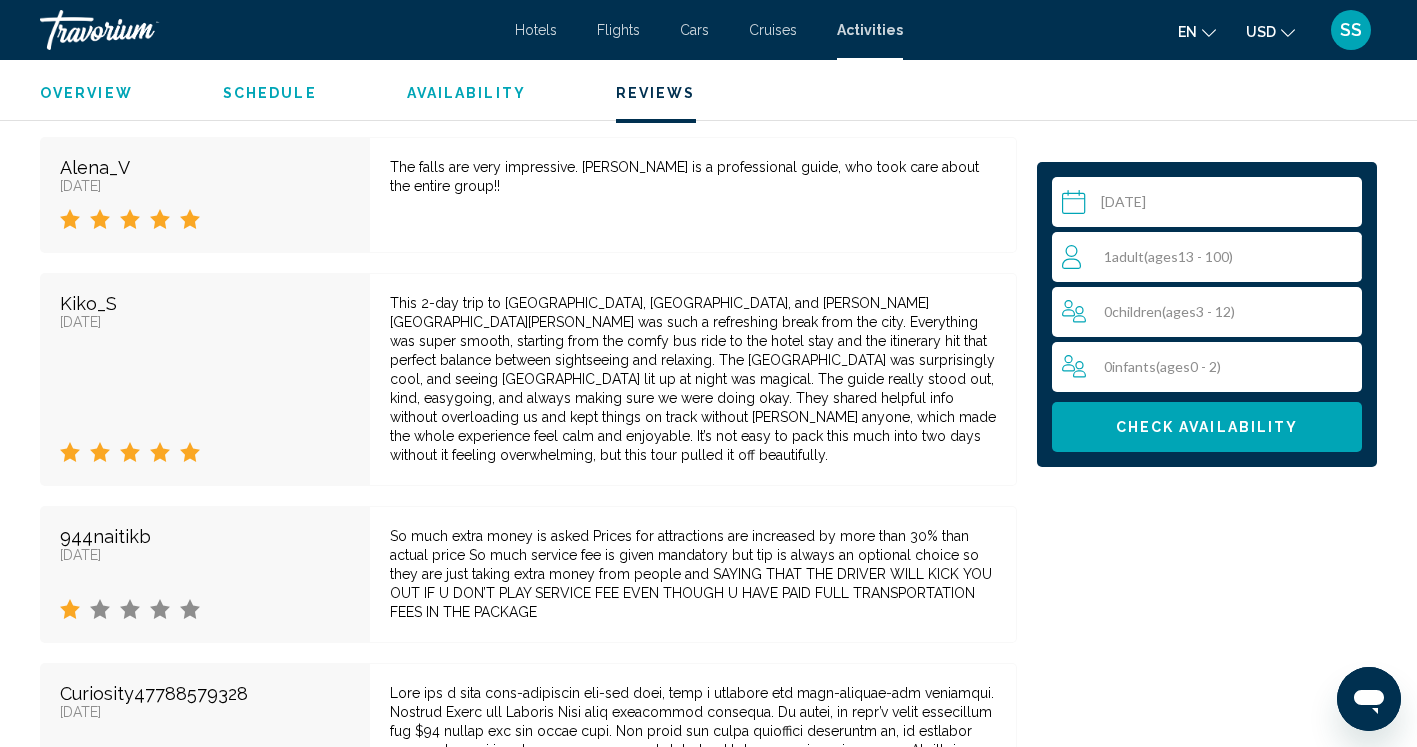 scroll, scrollTop: 4663, scrollLeft: 0, axis: vertical 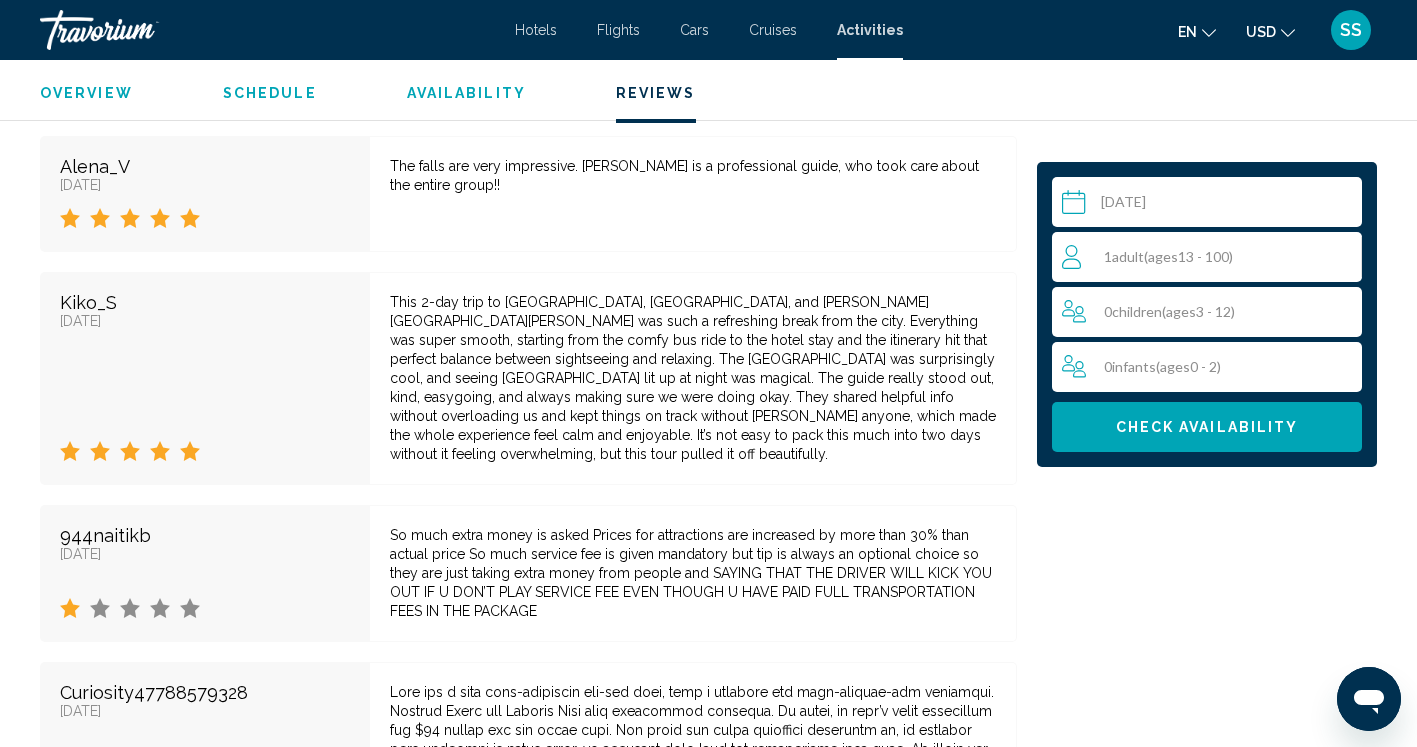 click on "Kiko_S [DATE]" at bounding box center [205, 378] 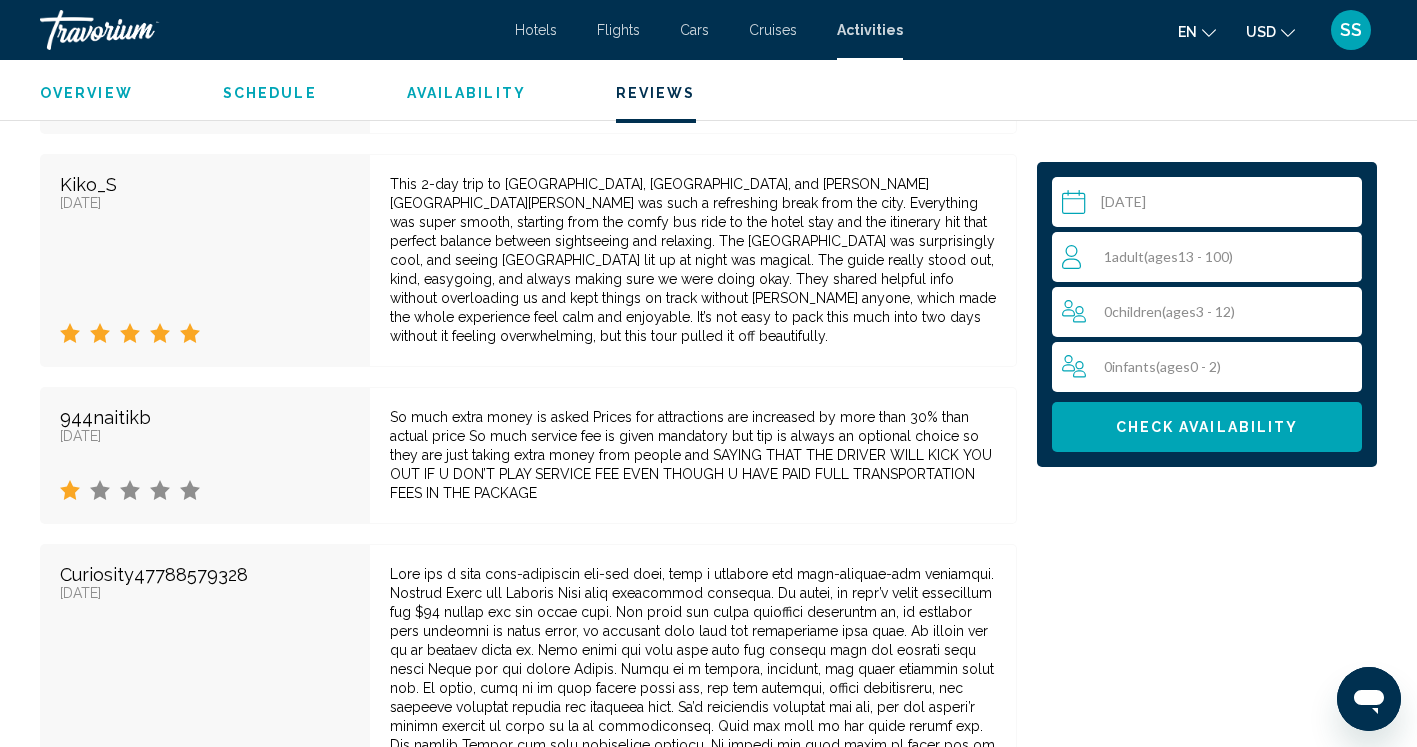 scroll, scrollTop: 4777, scrollLeft: 0, axis: vertical 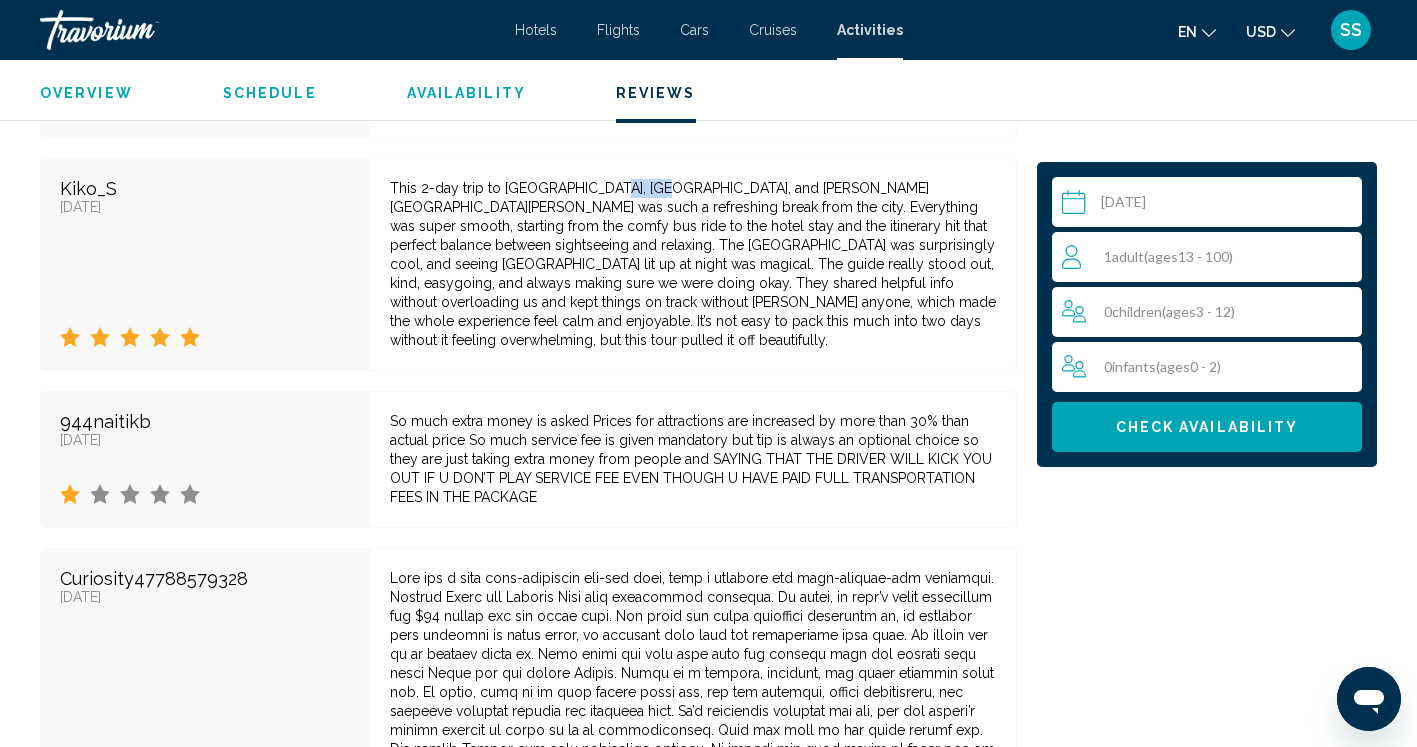 drag, startPoint x: 591, startPoint y: 167, endPoint x: 640, endPoint y: 173, distance: 49.365982 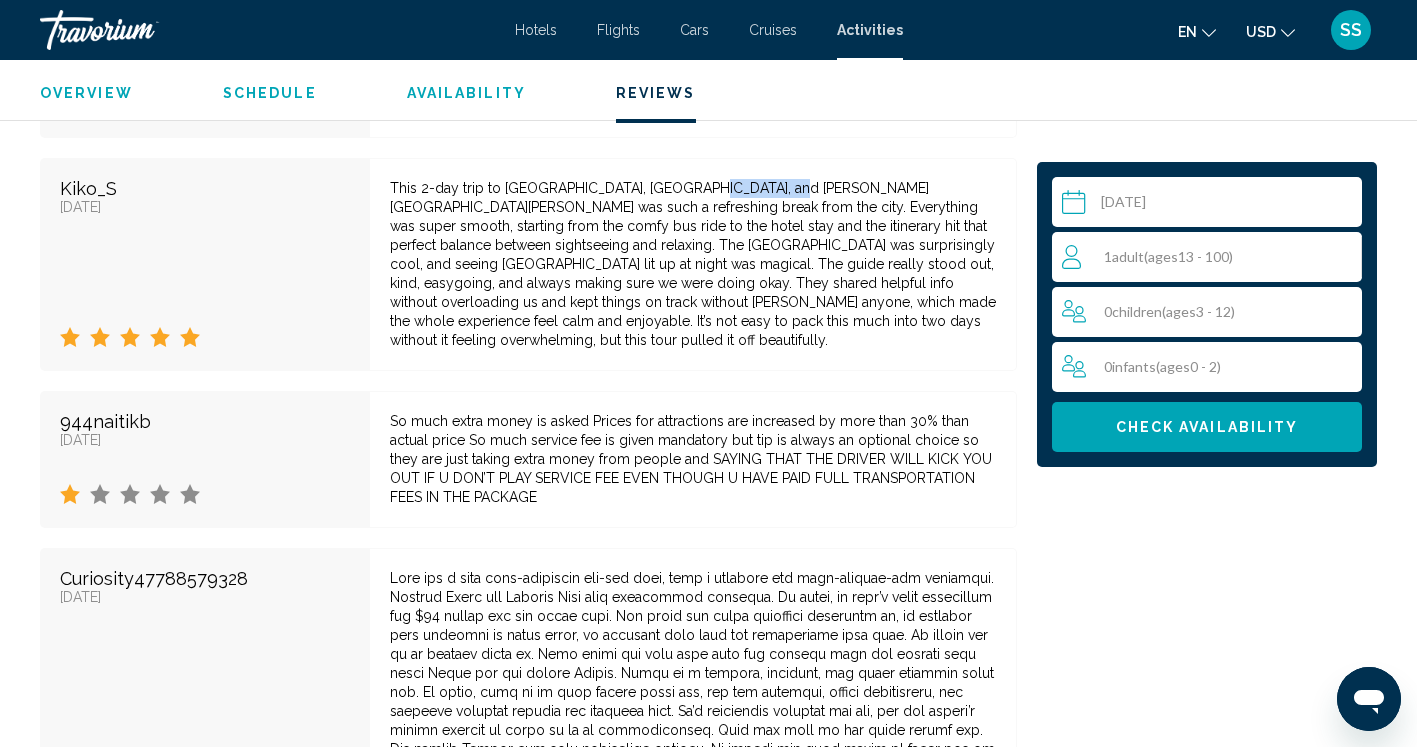 drag, startPoint x: 763, startPoint y: 168, endPoint x: 678, endPoint y: 172, distance: 85.09406 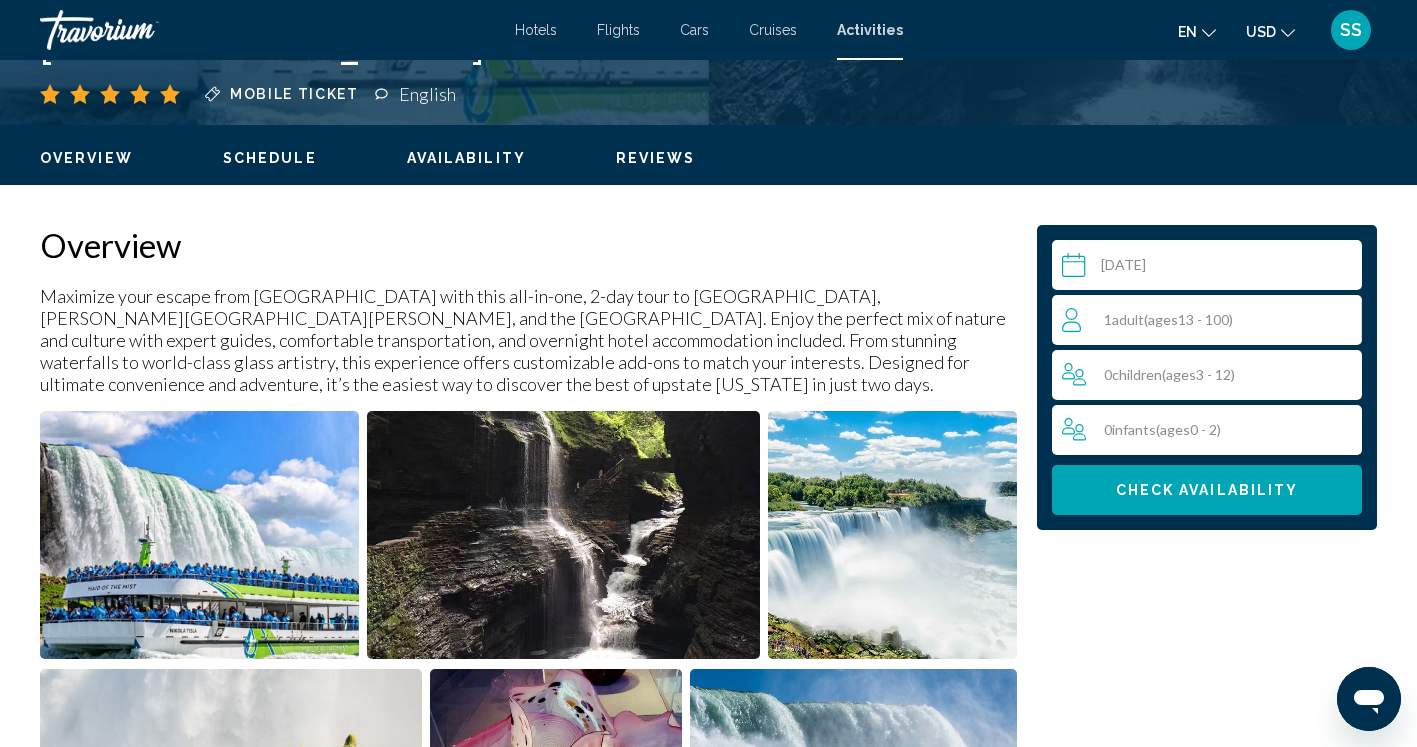 scroll, scrollTop: 572, scrollLeft: 0, axis: vertical 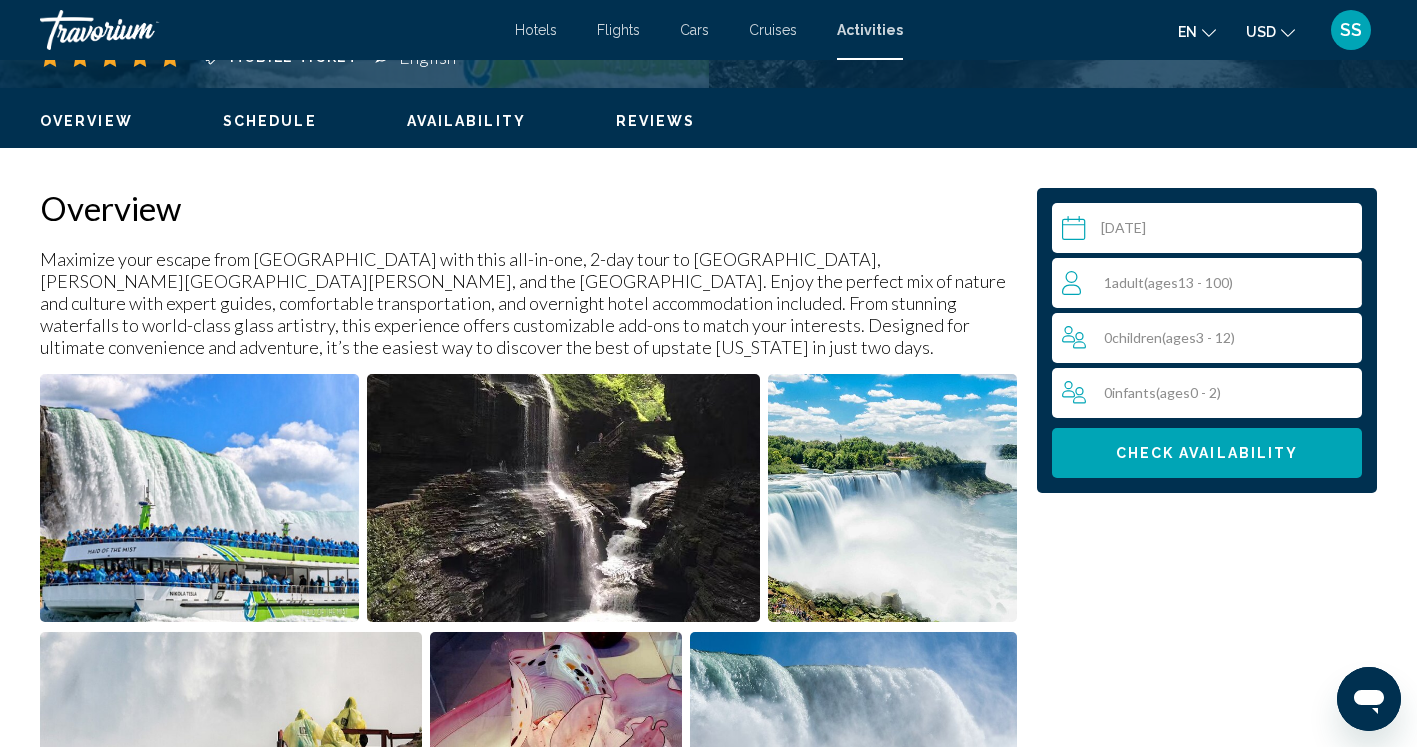 click on "Check Availability" at bounding box center (1207, 454) 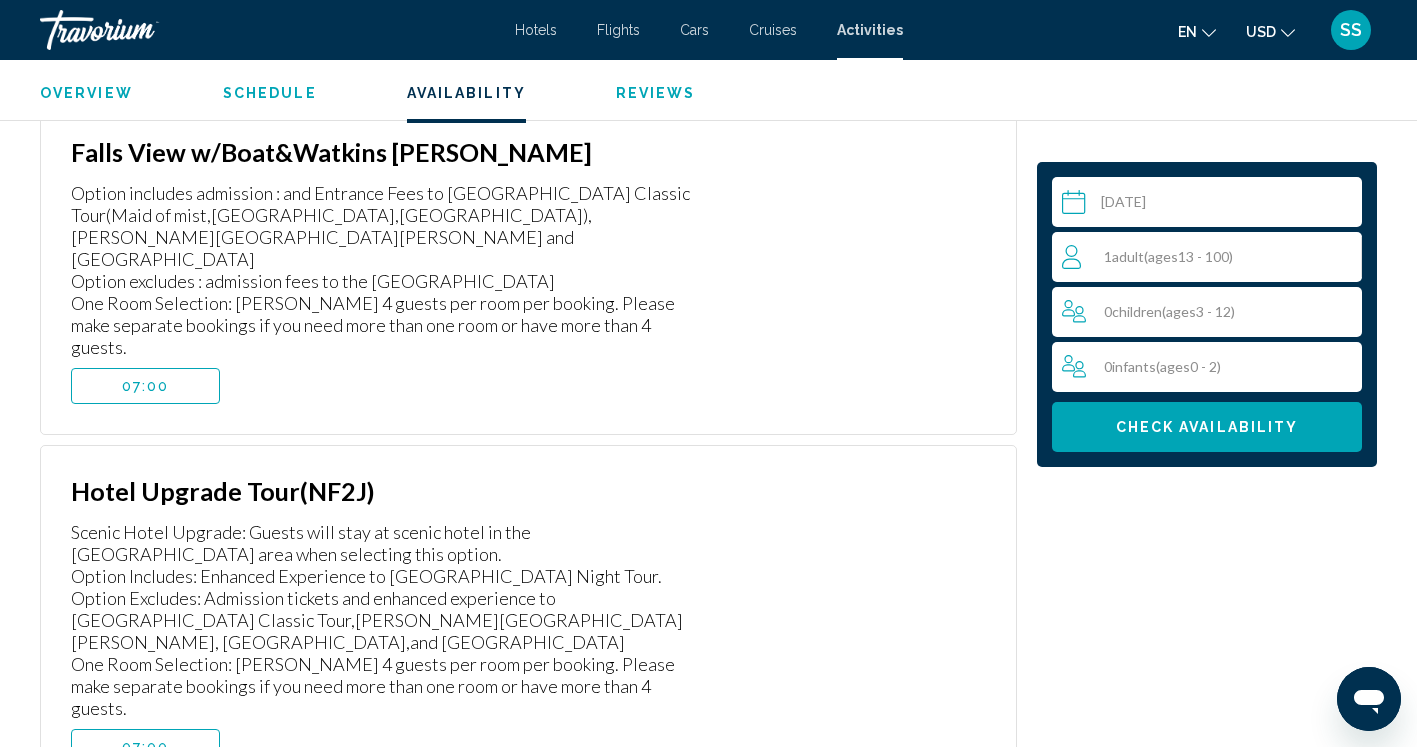 scroll, scrollTop: 3167, scrollLeft: 0, axis: vertical 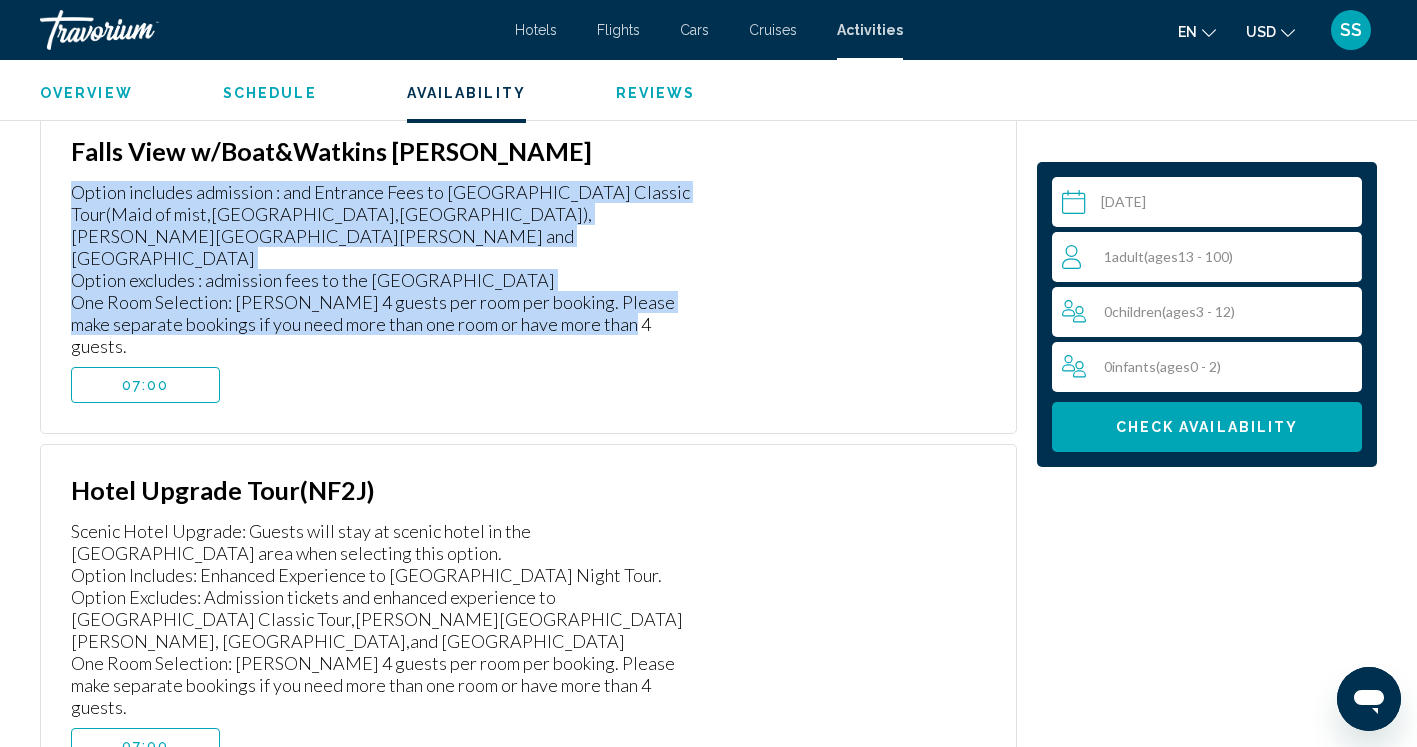drag, startPoint x: 72, startPoint y: 189, endPoint x: 612, endPoint y: 278, distance: 547.2851 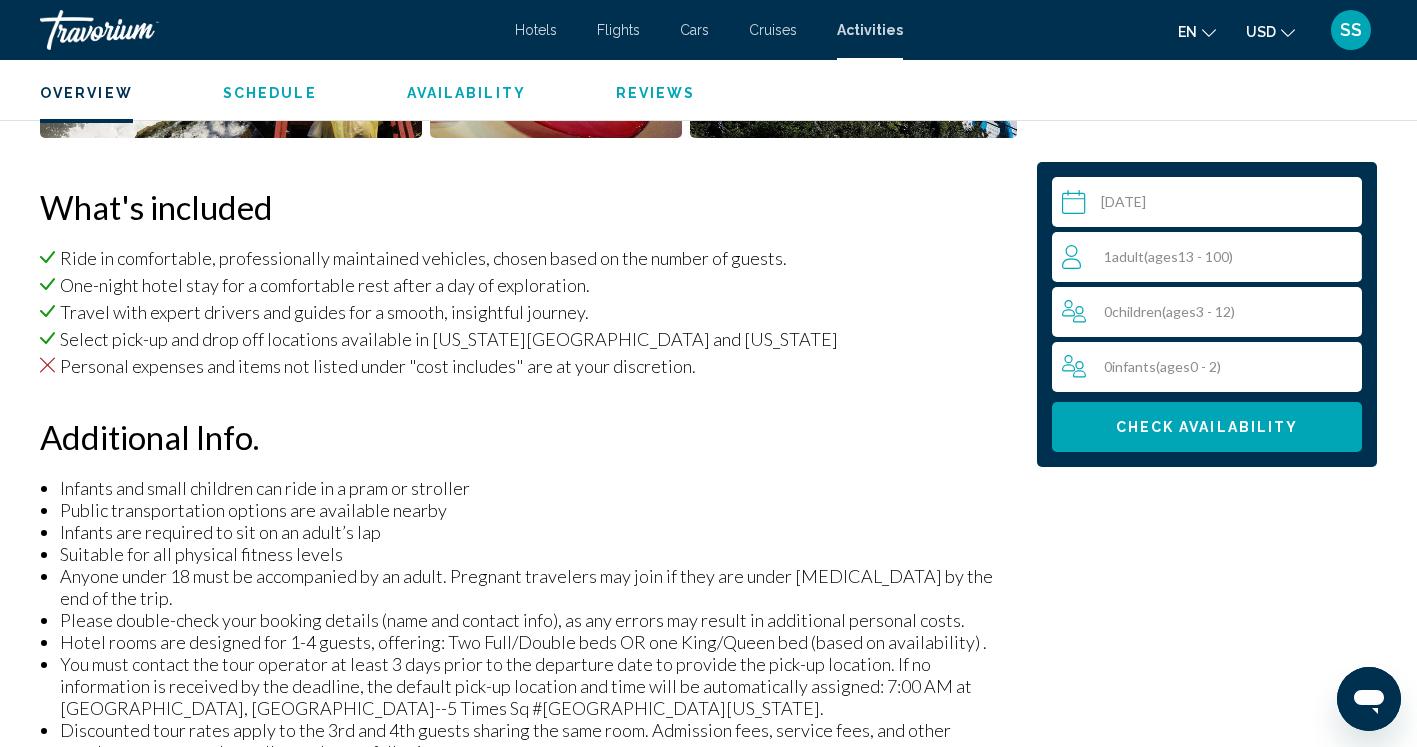 scroll, scrollTop: 1319, scrollLeft: 0, axis: vertical 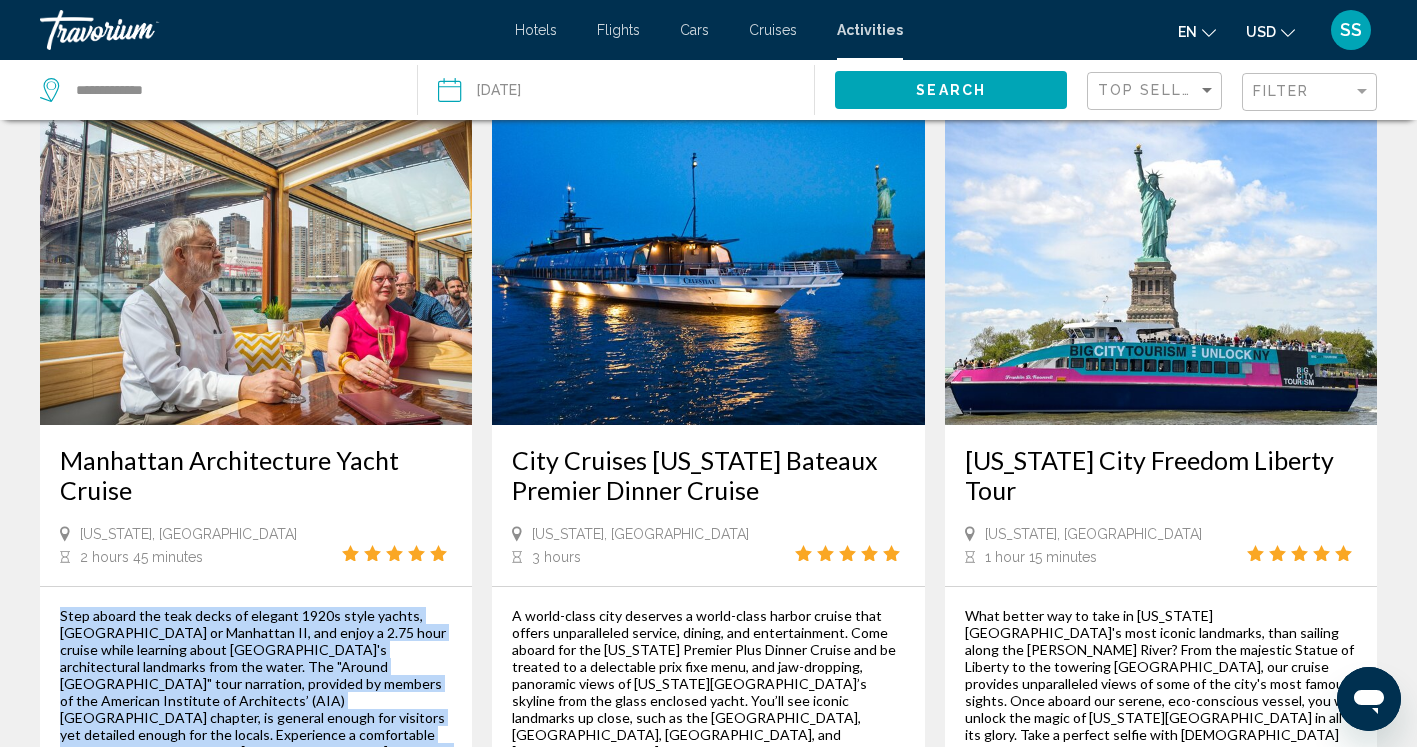 drag, startPoint x: 256, startPoint y: 628, endPoint x: 46, endPoint y: 354, distance: 345.21878 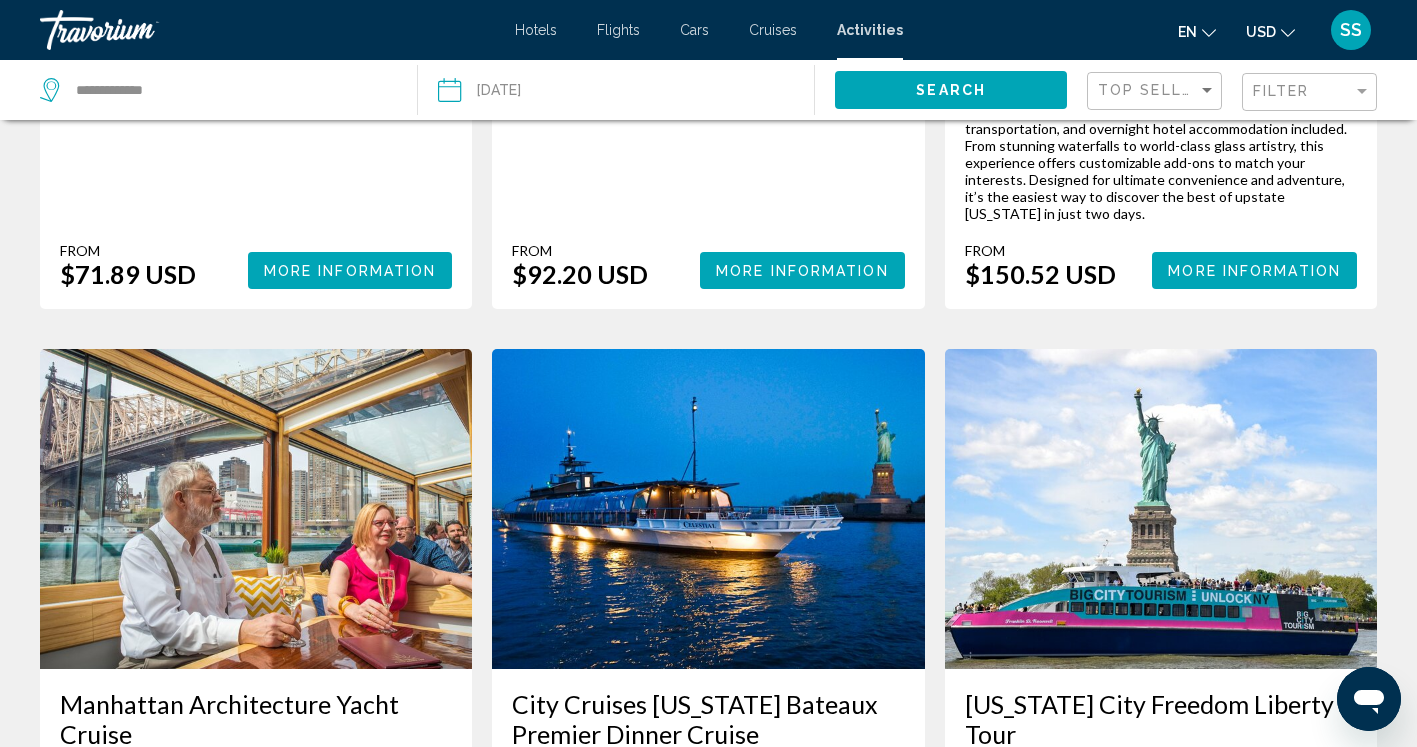 scroll, scrollTop: 2699, scrollLeft: 0, axis: vertical 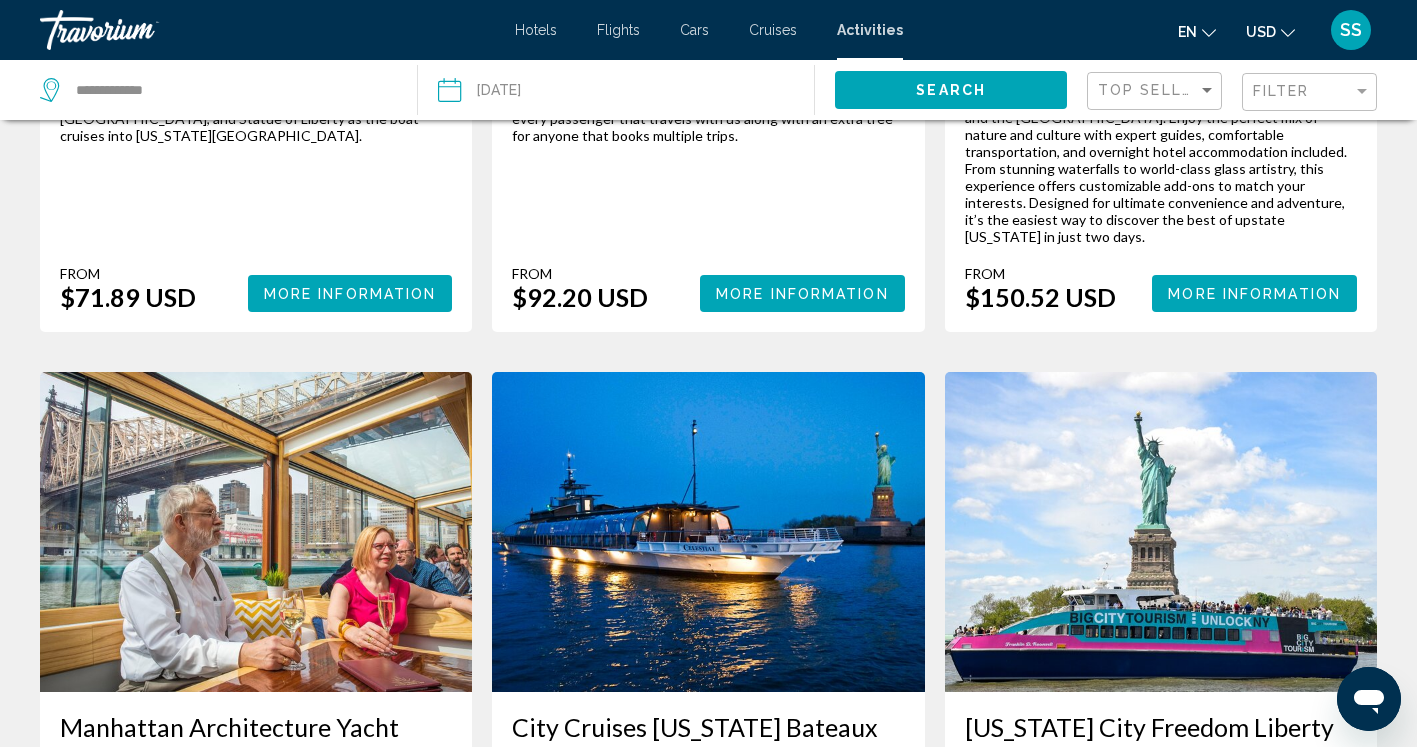 click at bounding box center (256, 532) 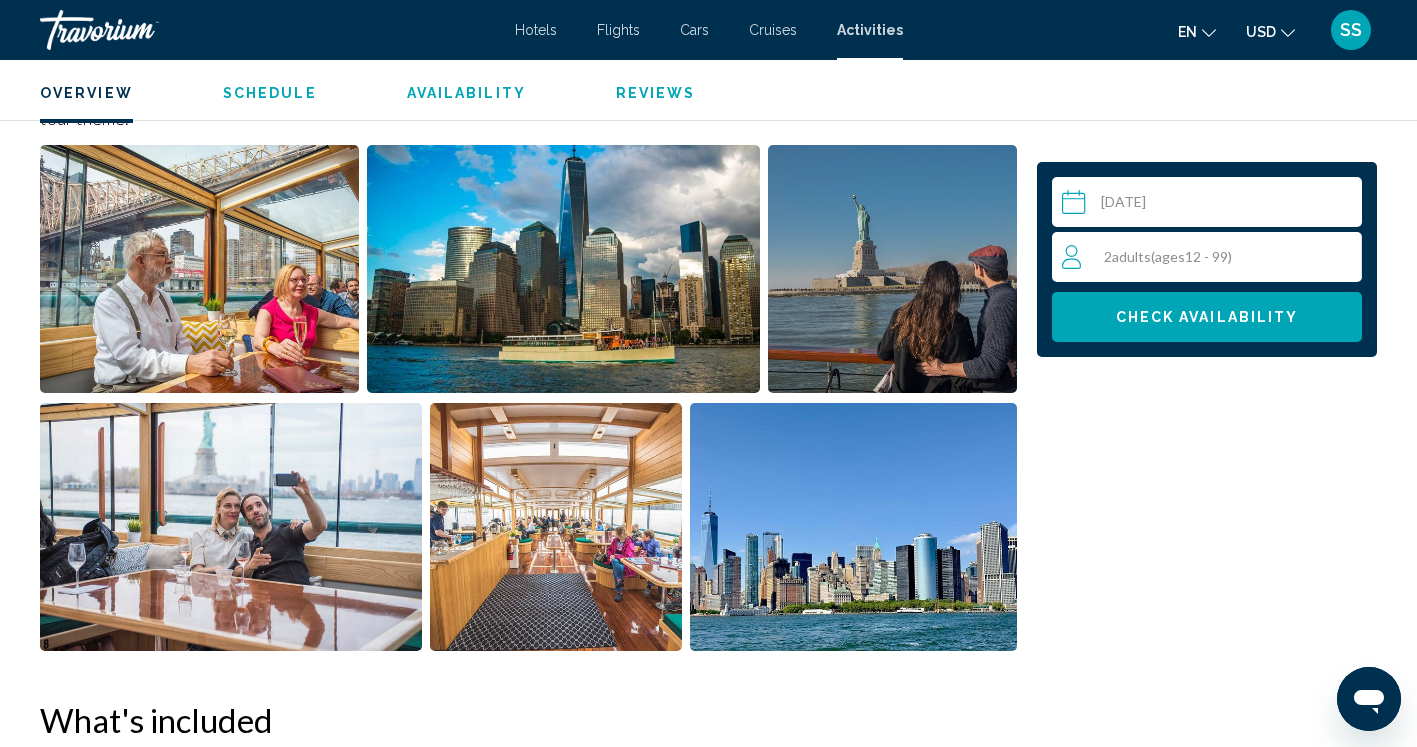 scroll, scrollTop: 910, scrollLeft: 0, axis: vertical 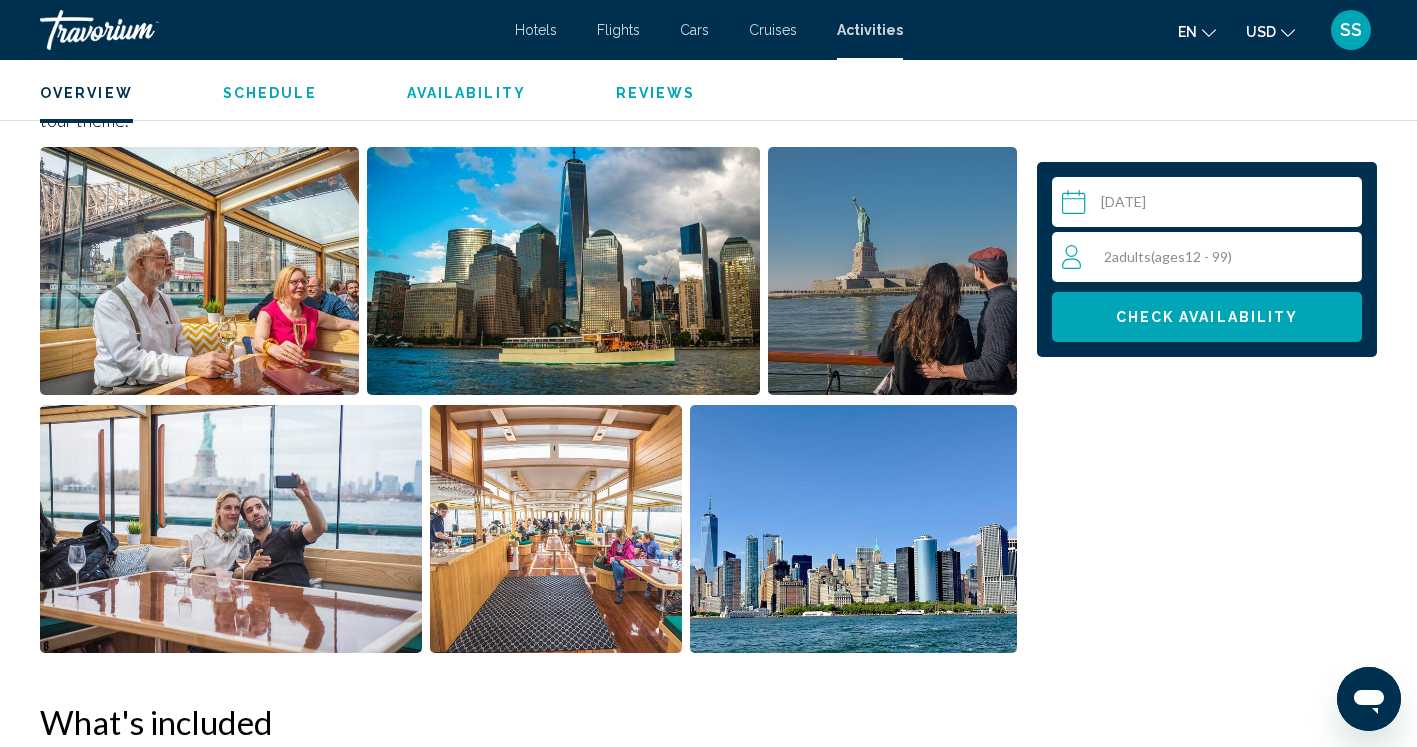click at bounding box center (199, 271) 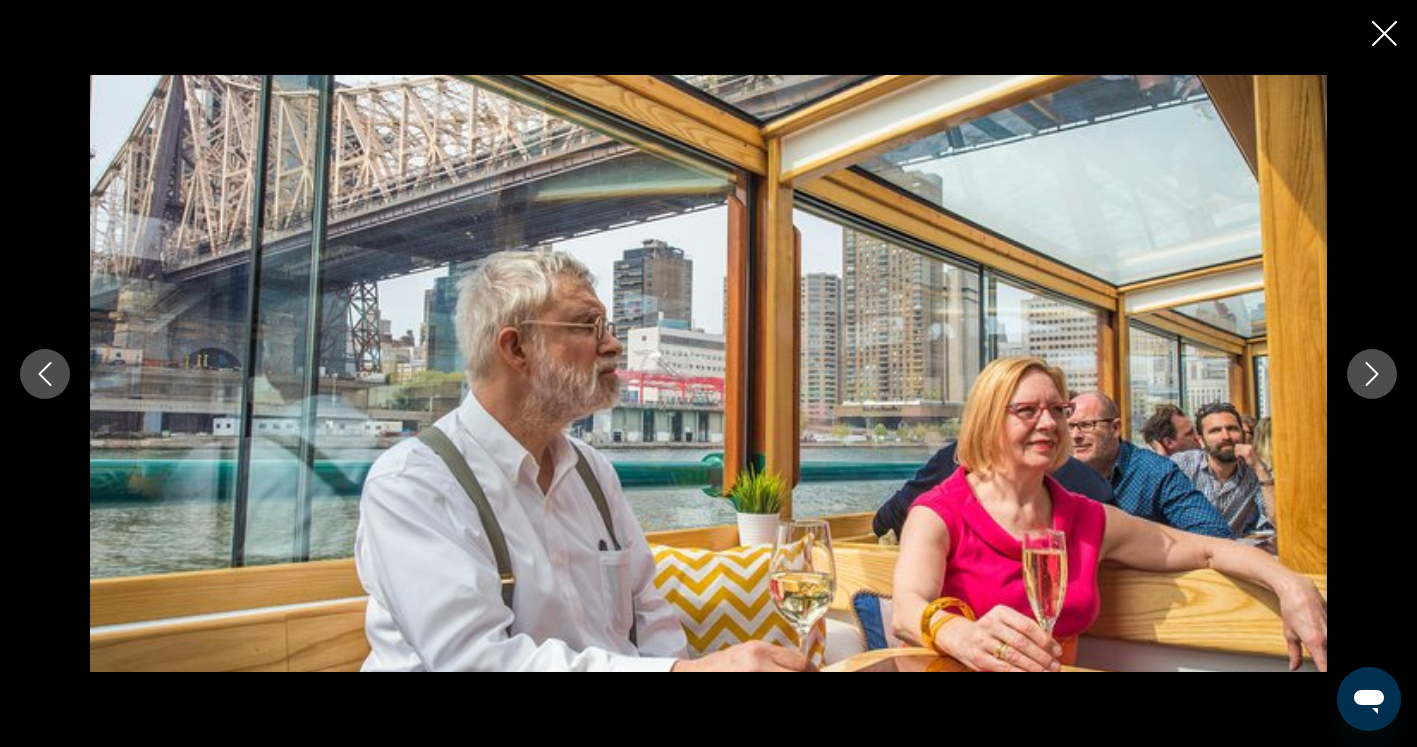 click 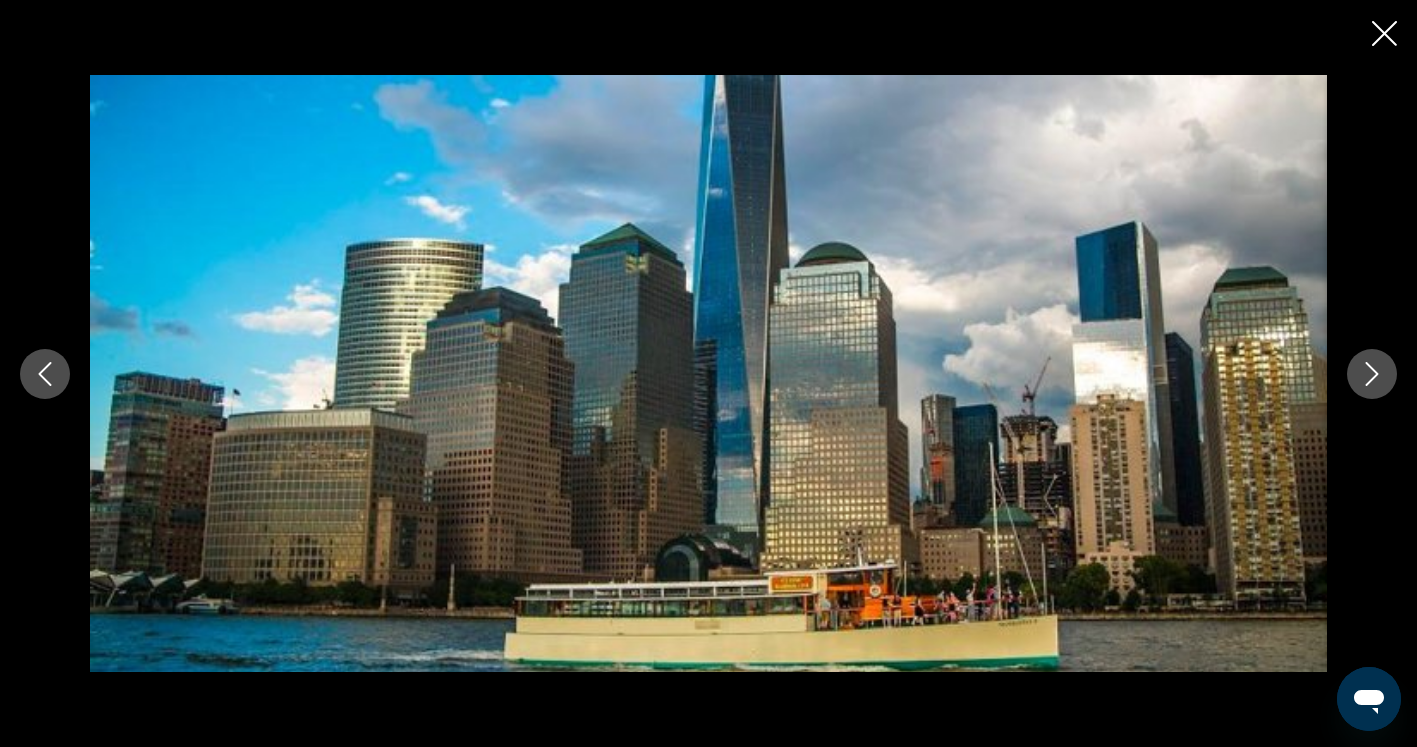 click 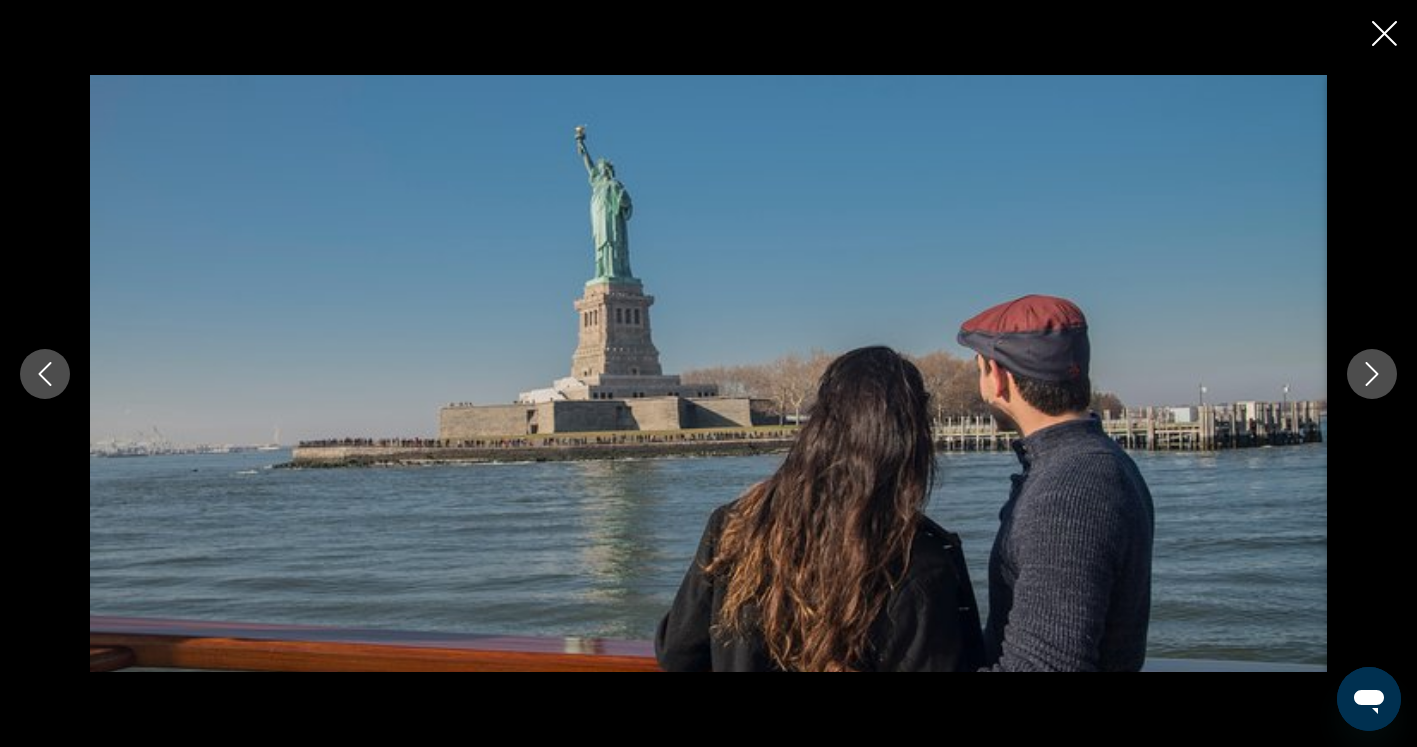 click 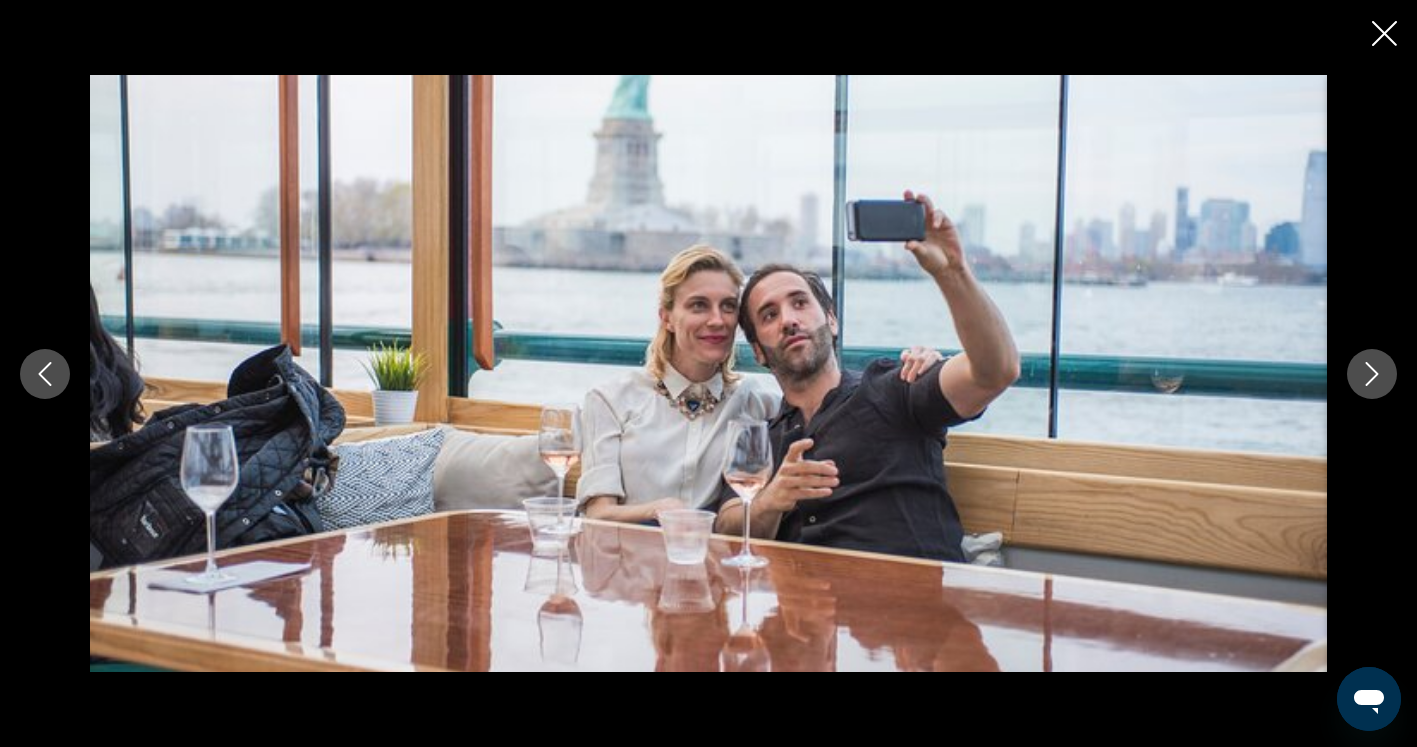 click 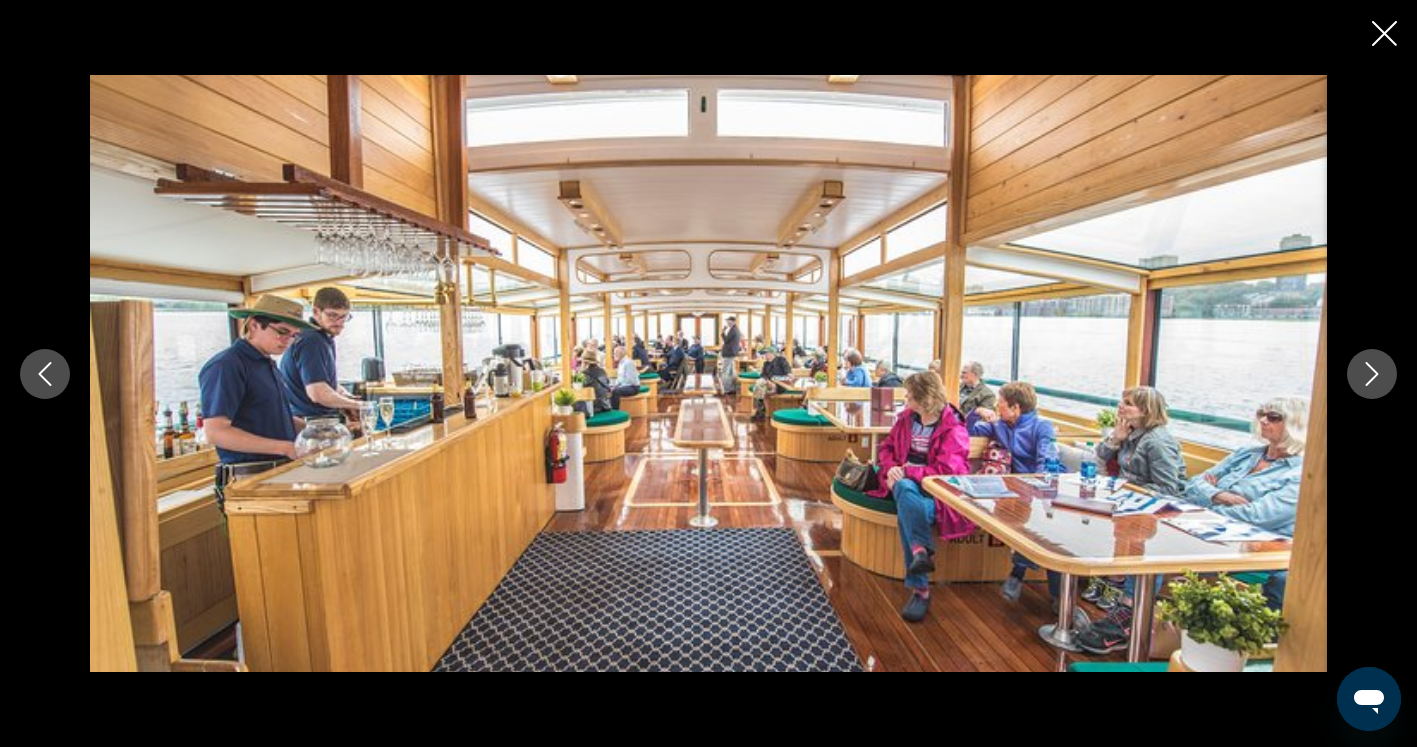 click 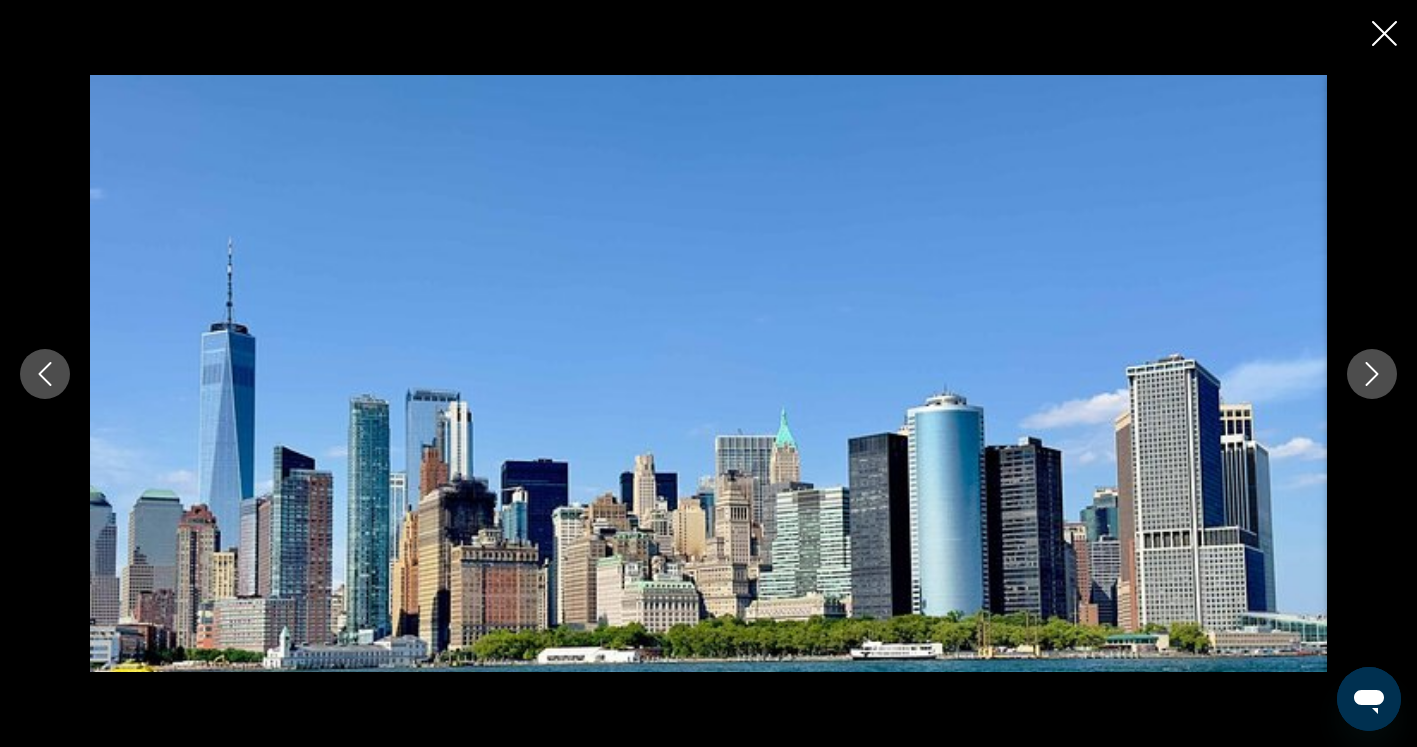 click 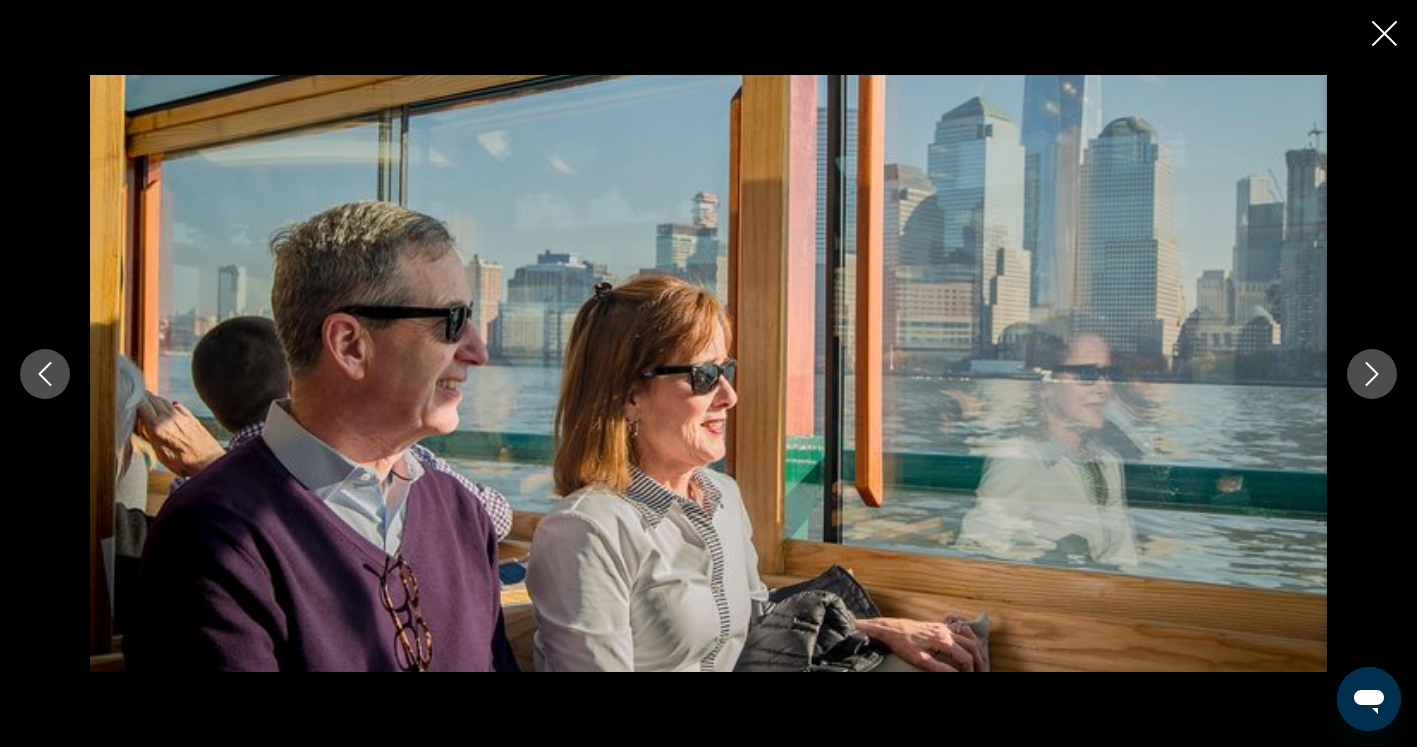 click 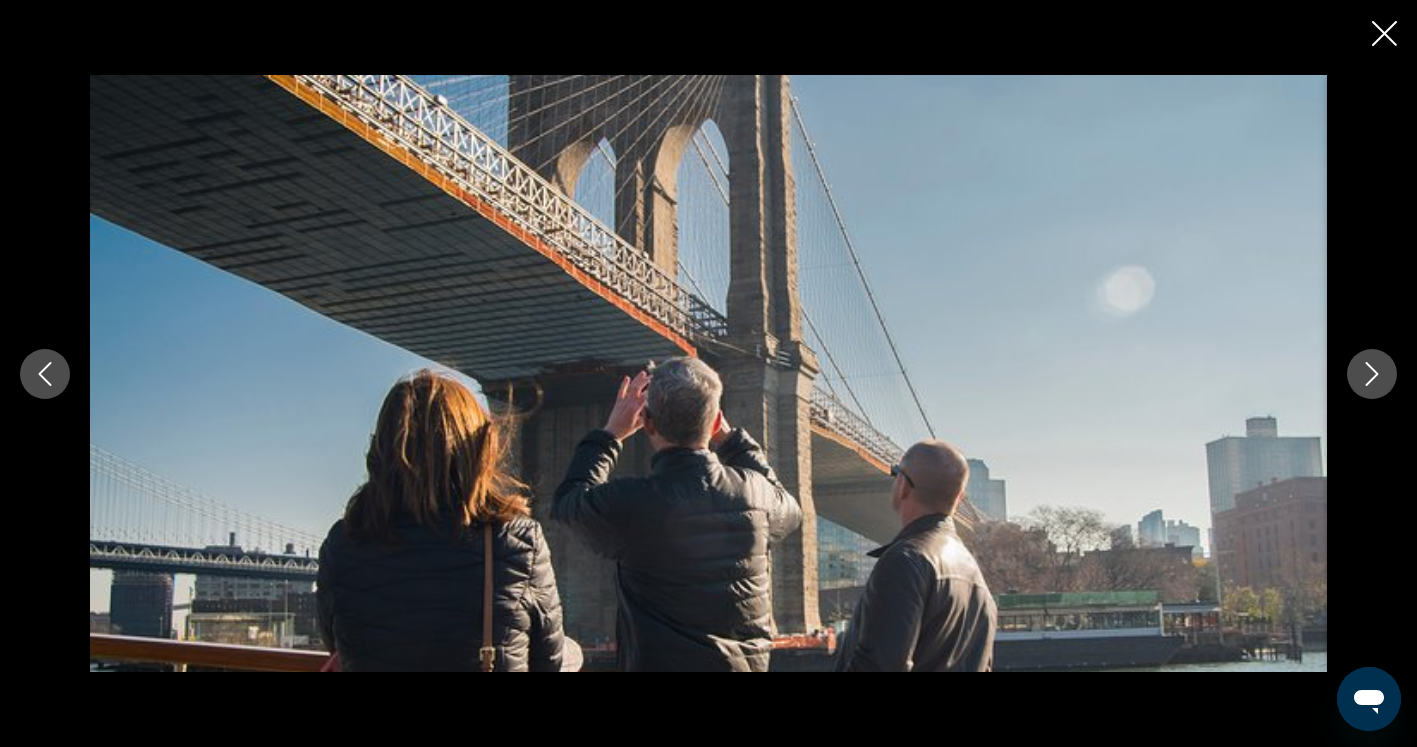 click 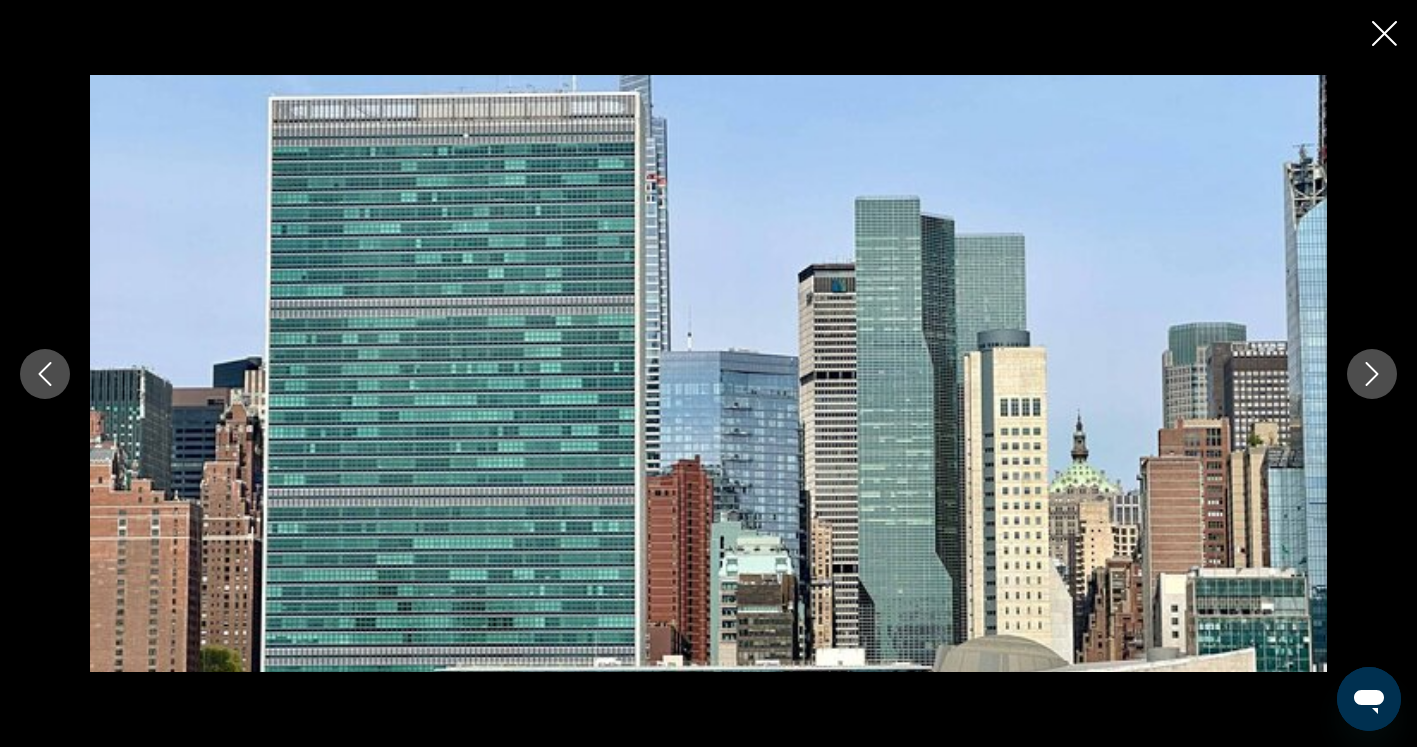 click 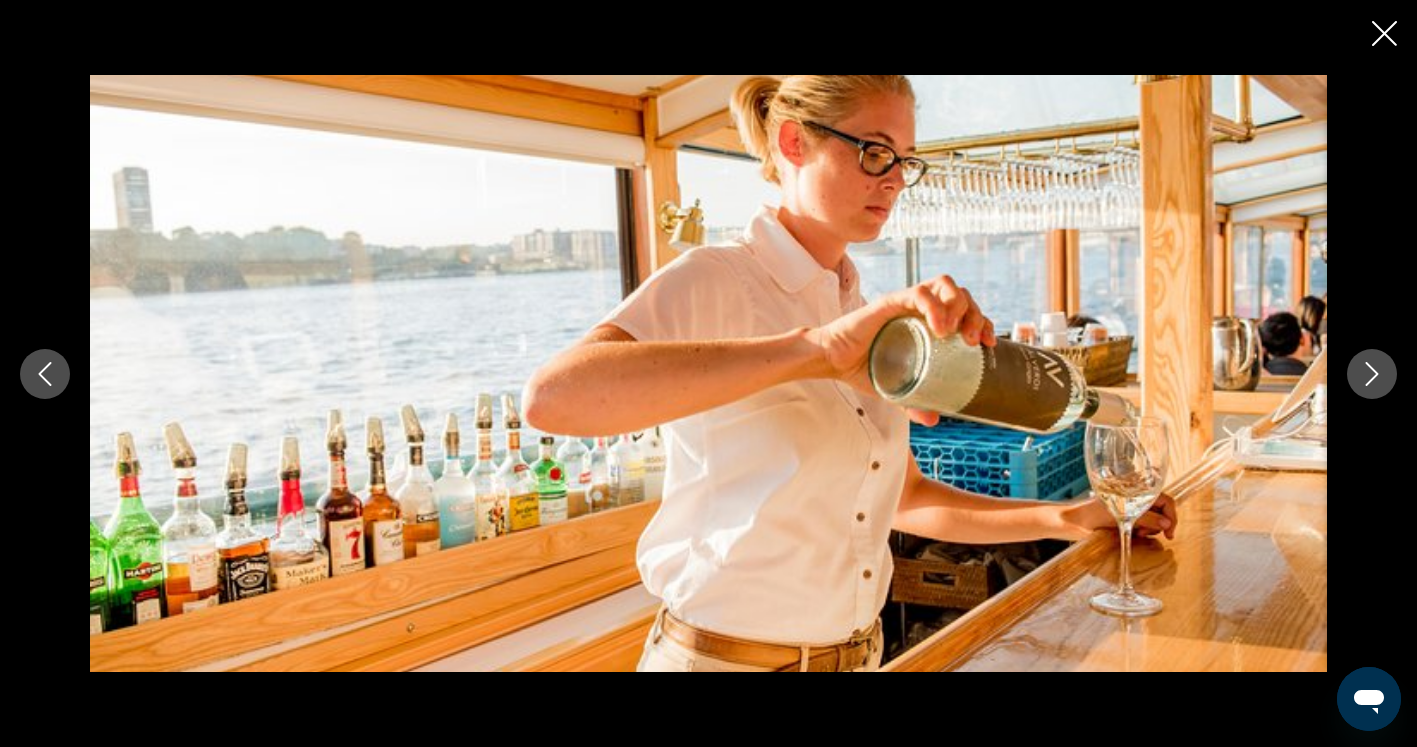 click 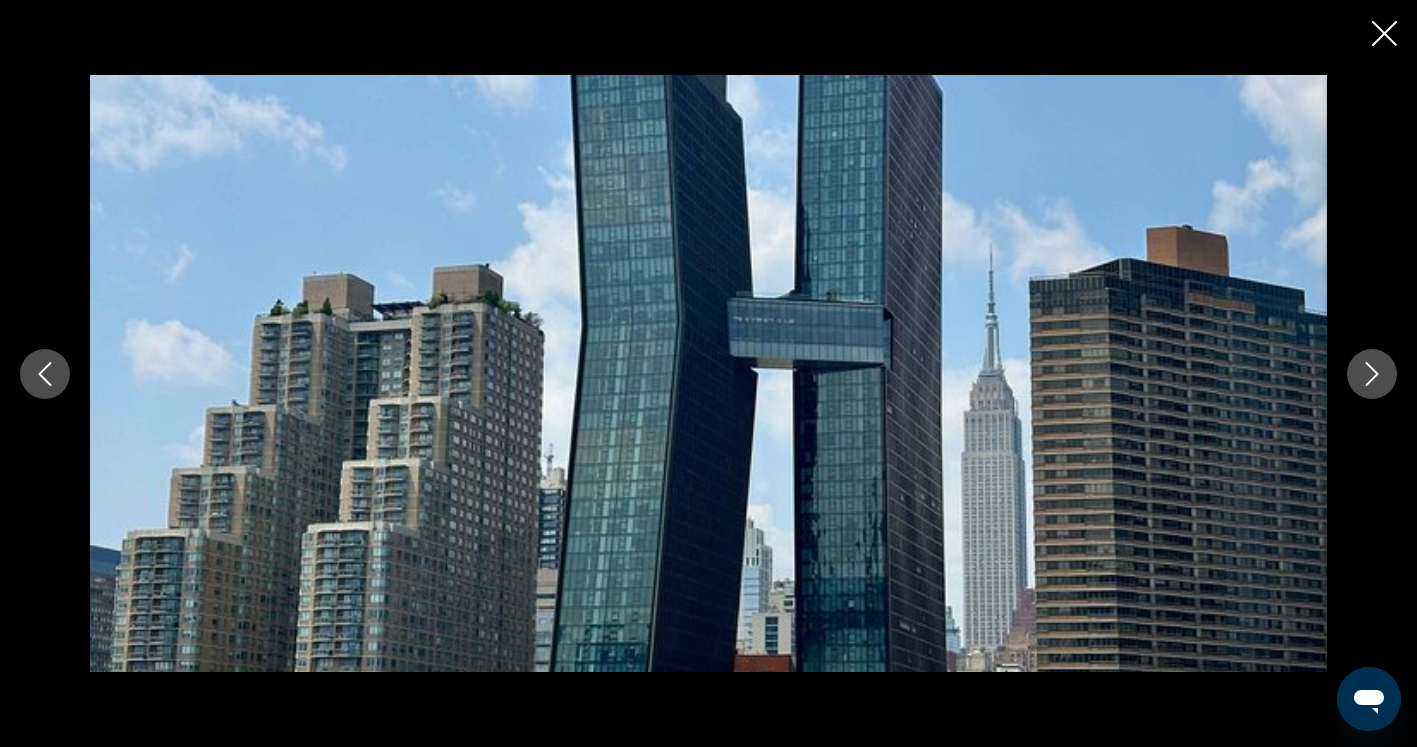 click 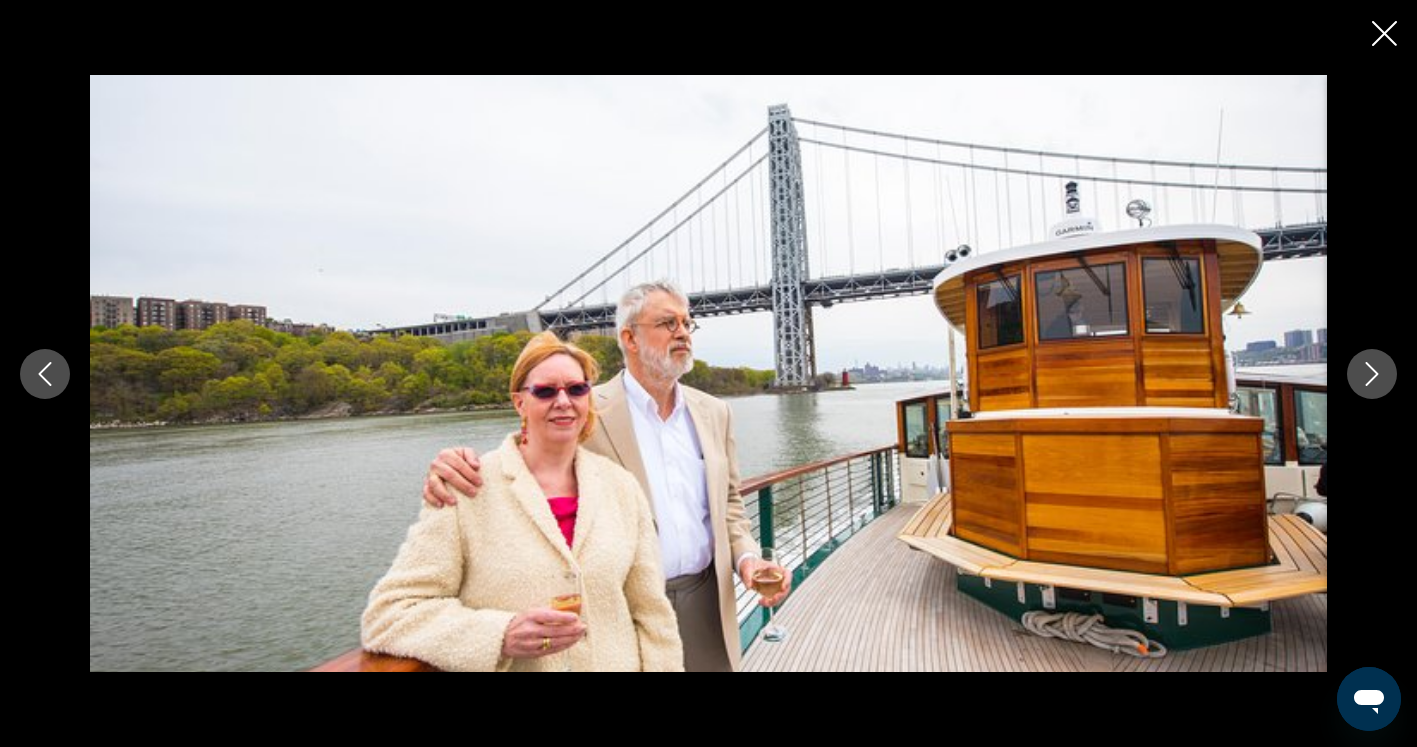 click 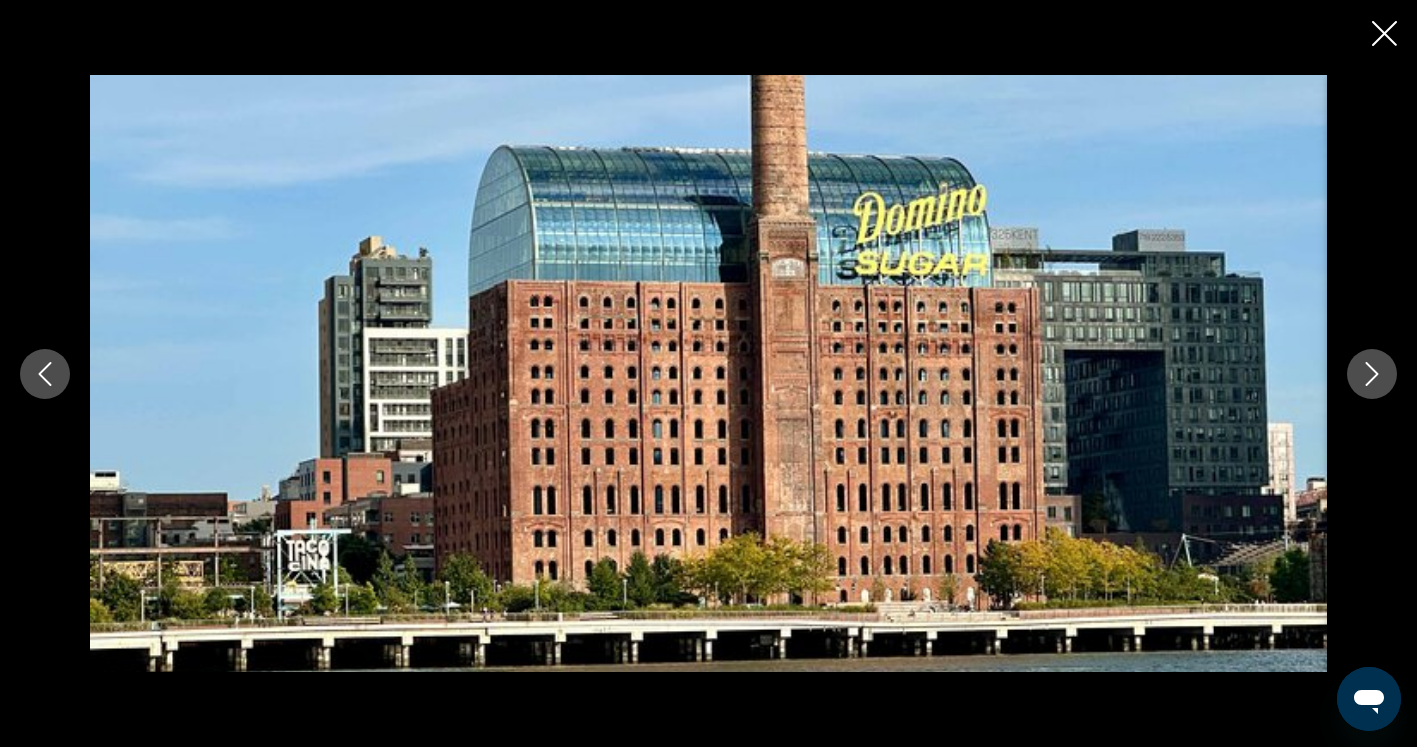 click 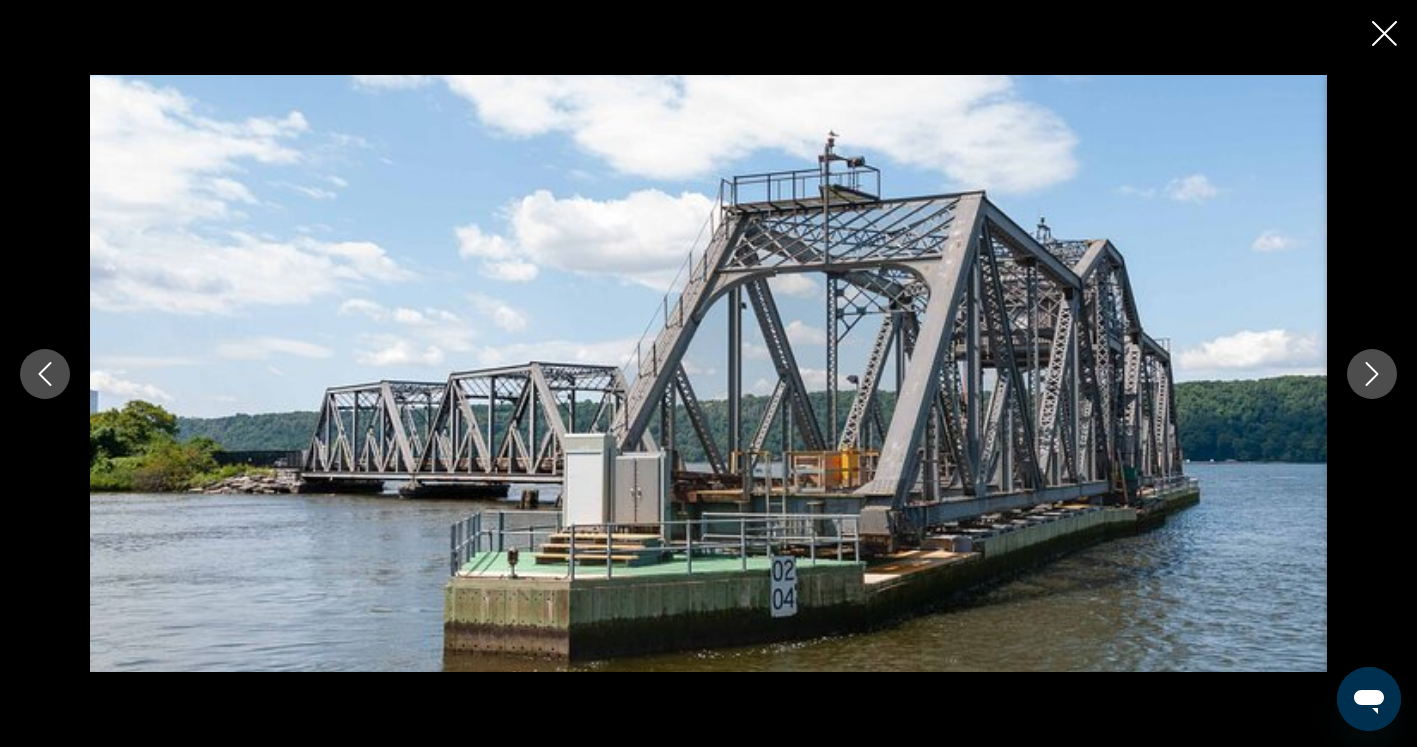 click 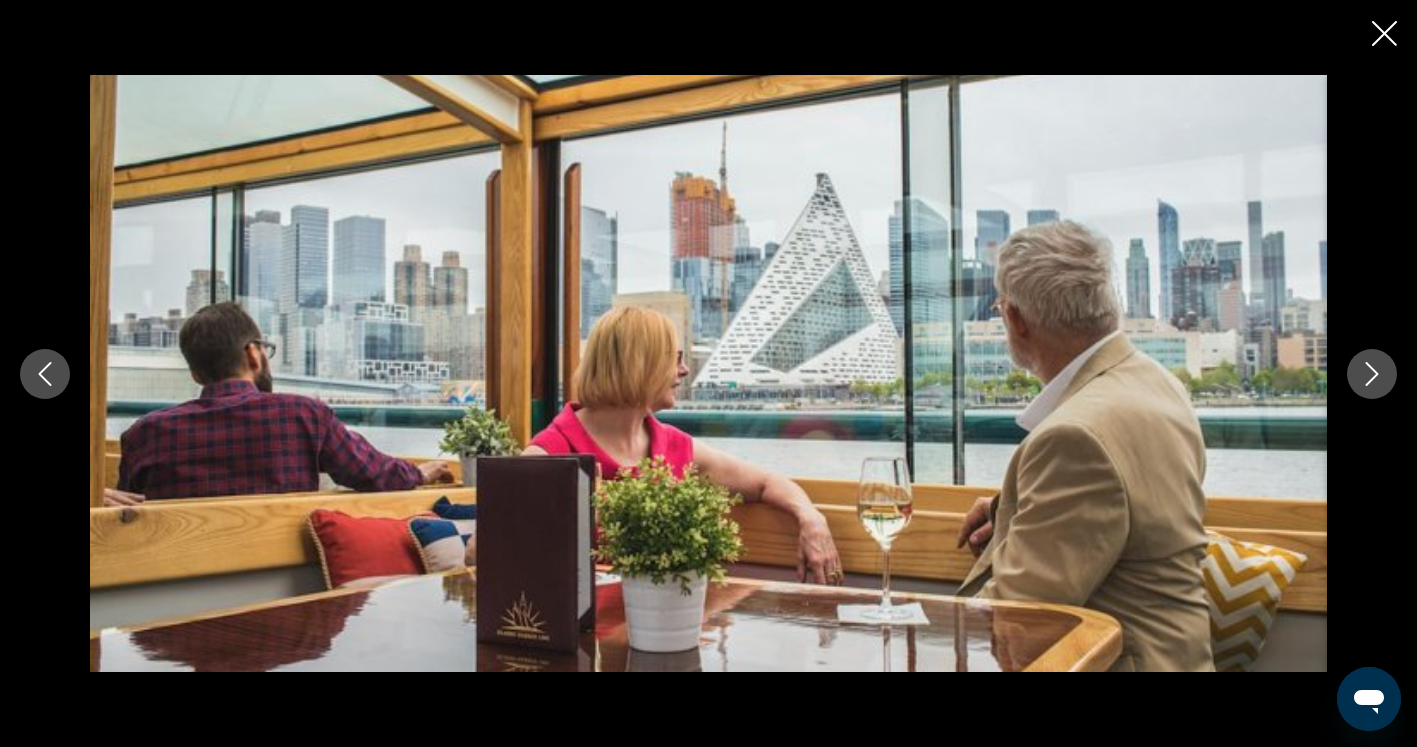 click 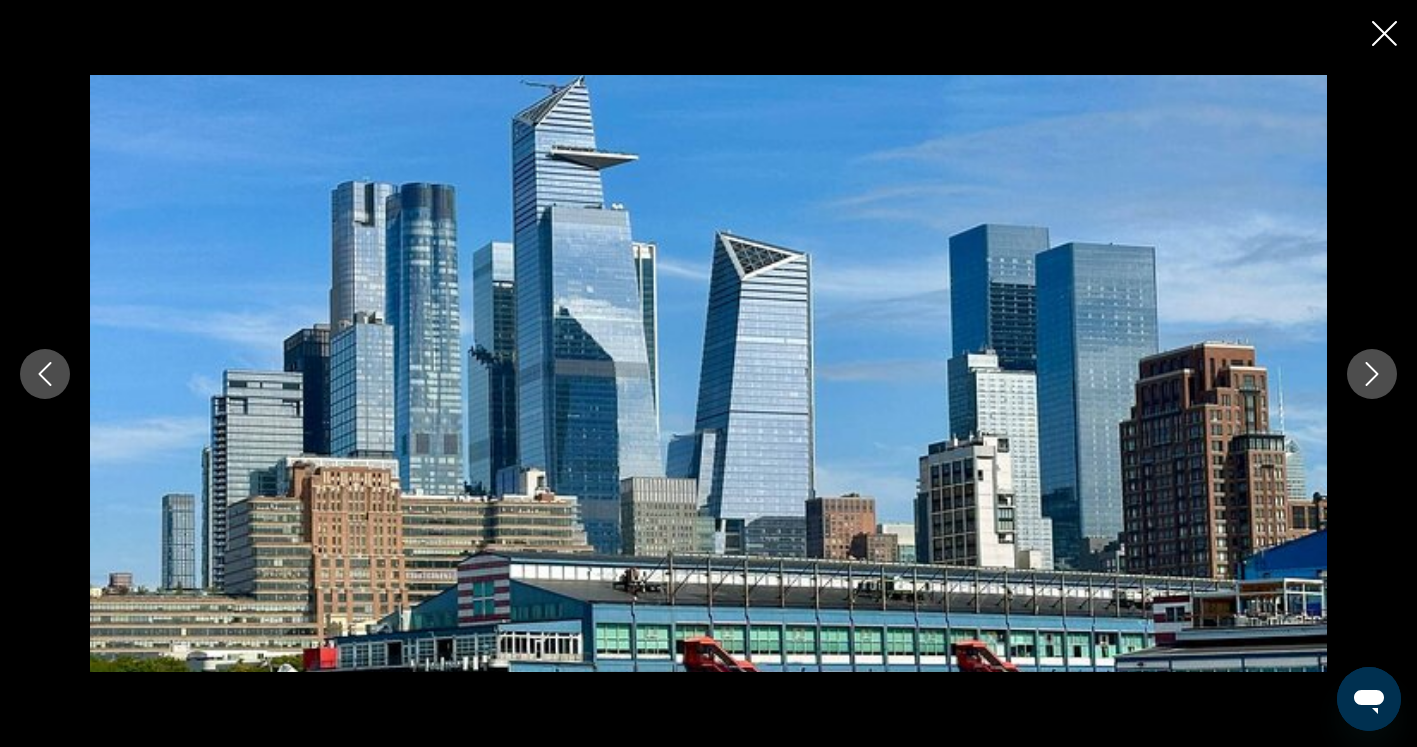 click 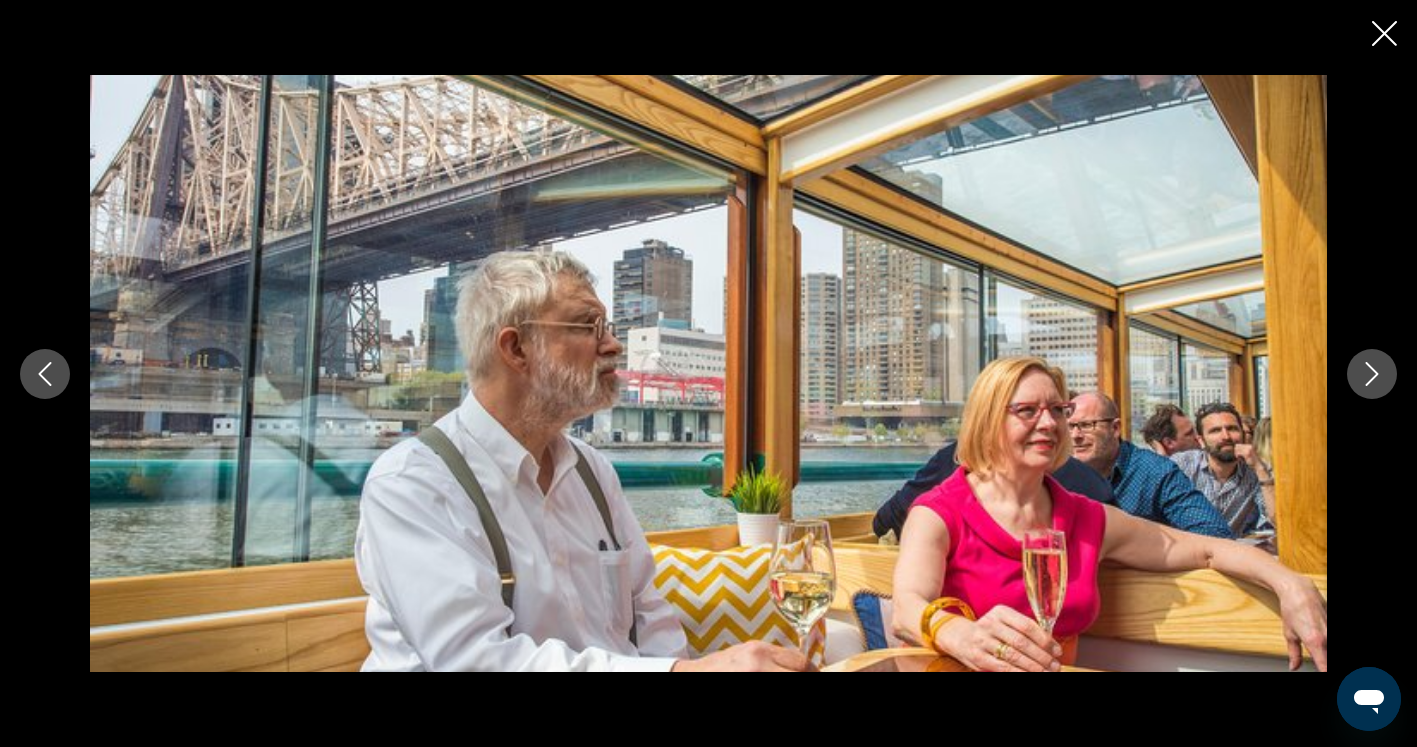 click 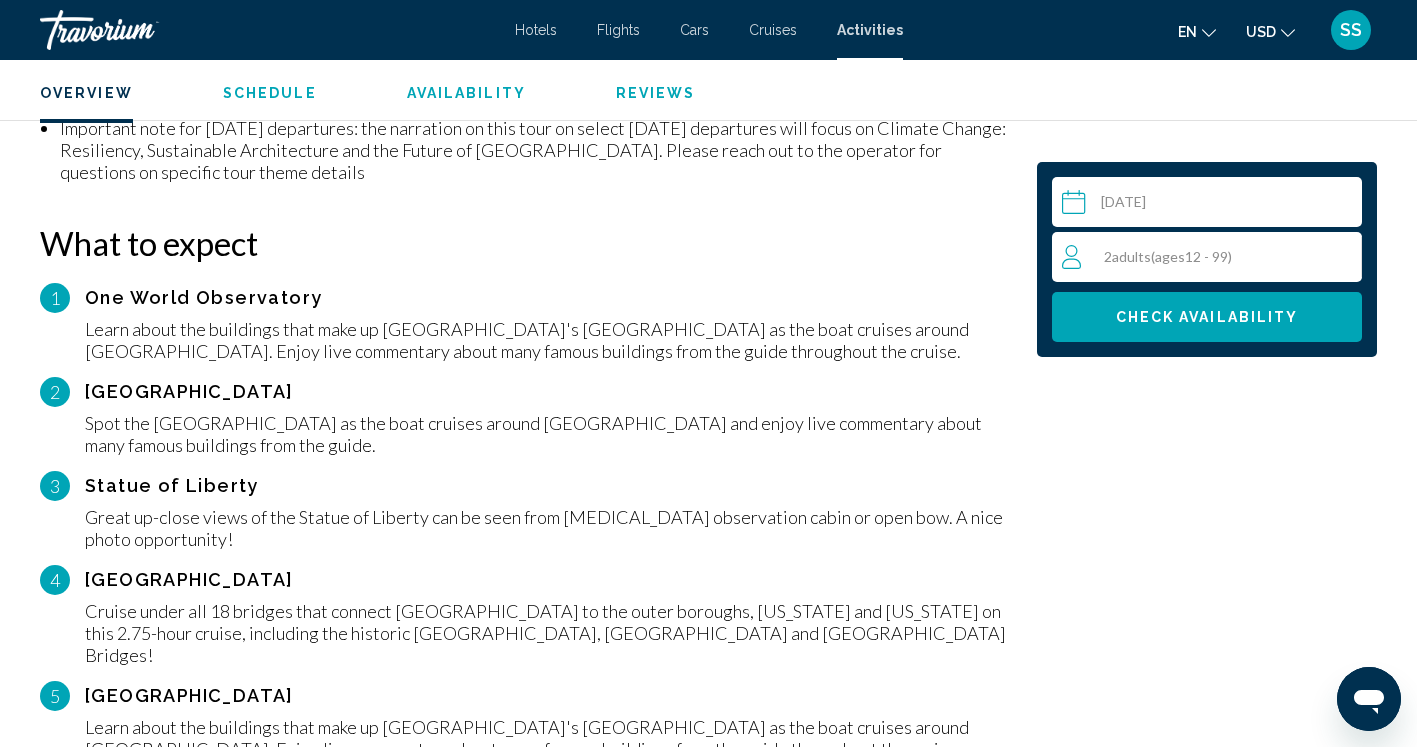 scroll, scrollTop: 2133, scrollLeft: 0, axis: vertical 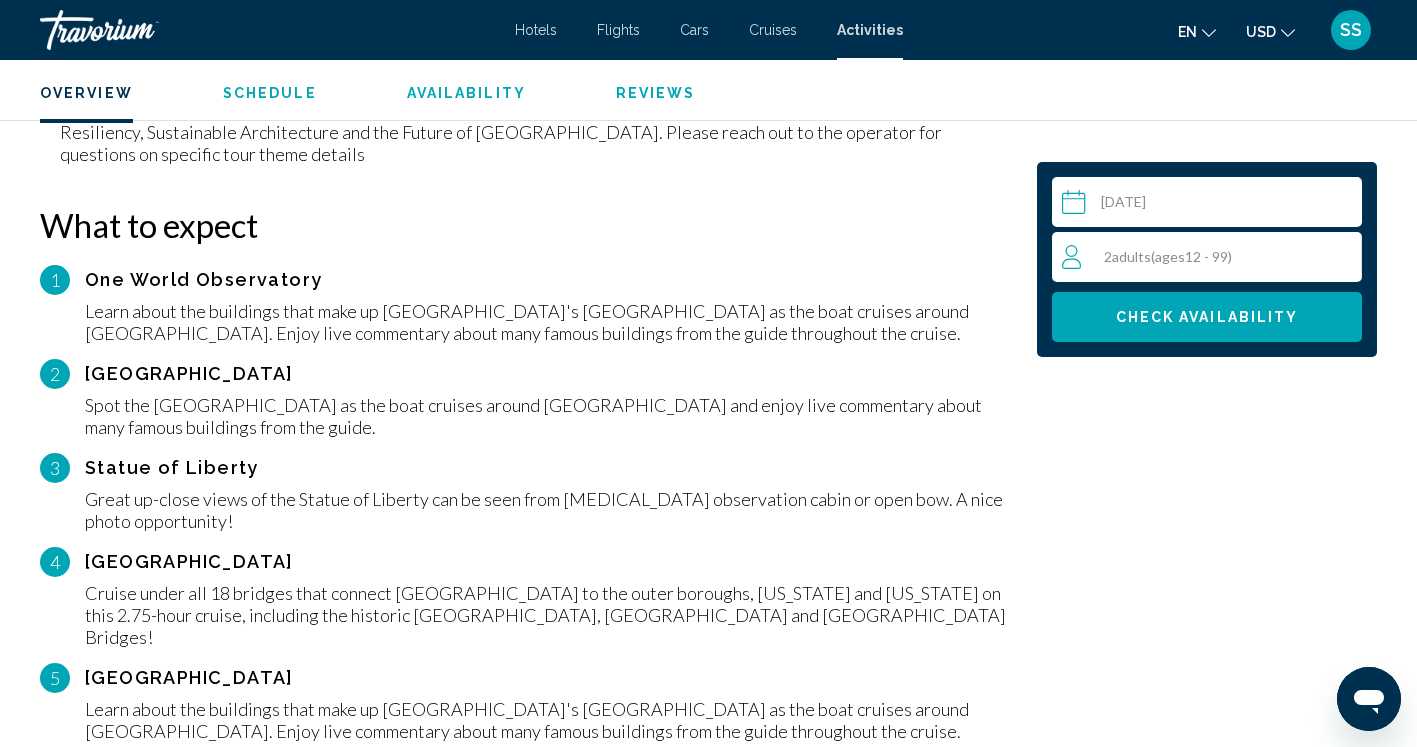 drag, startPoint x: 280, startPoint y: 333, endPoint x: 90, endPoint y: 333, distance: 190 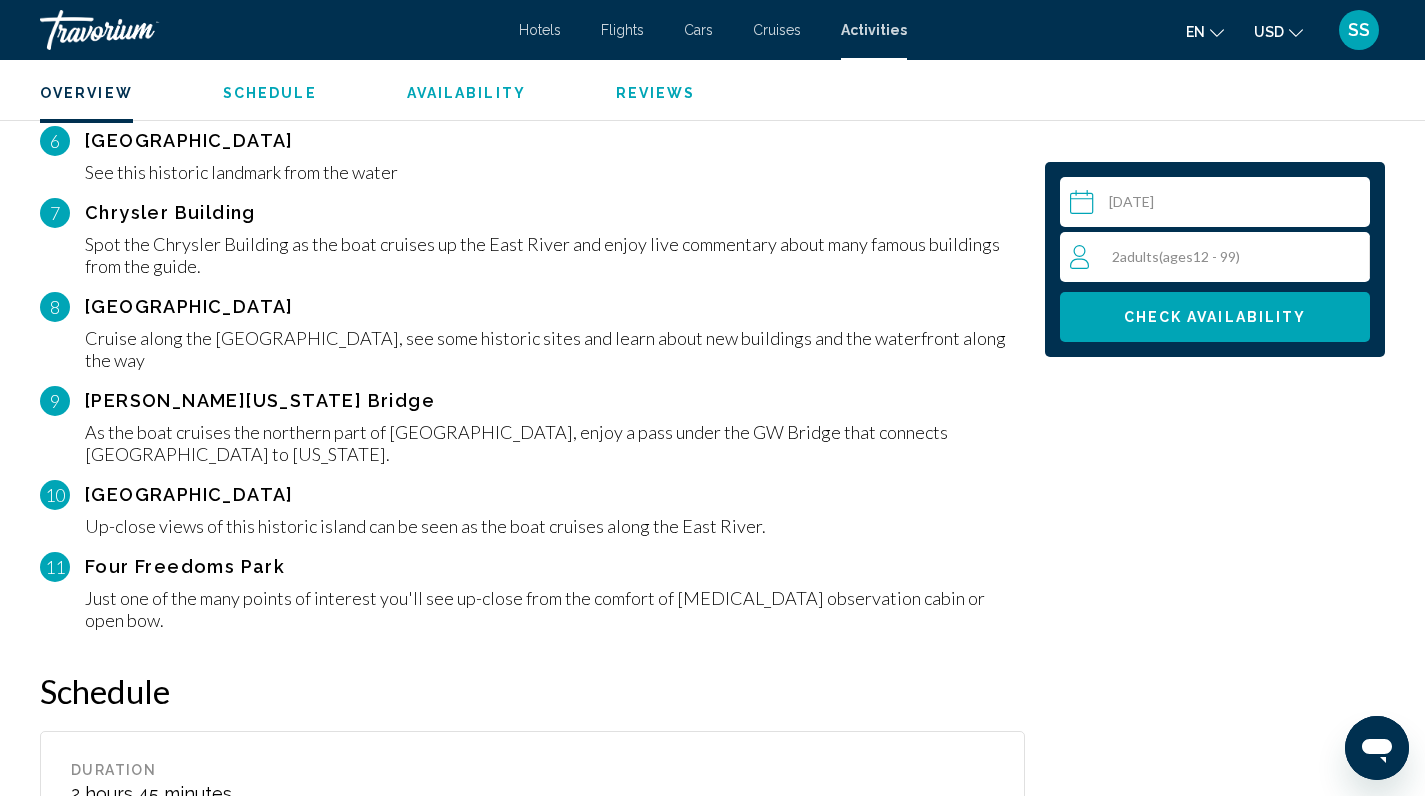 scroll, scrollTop: 2766, scrollLeft: 0, axis: vertical 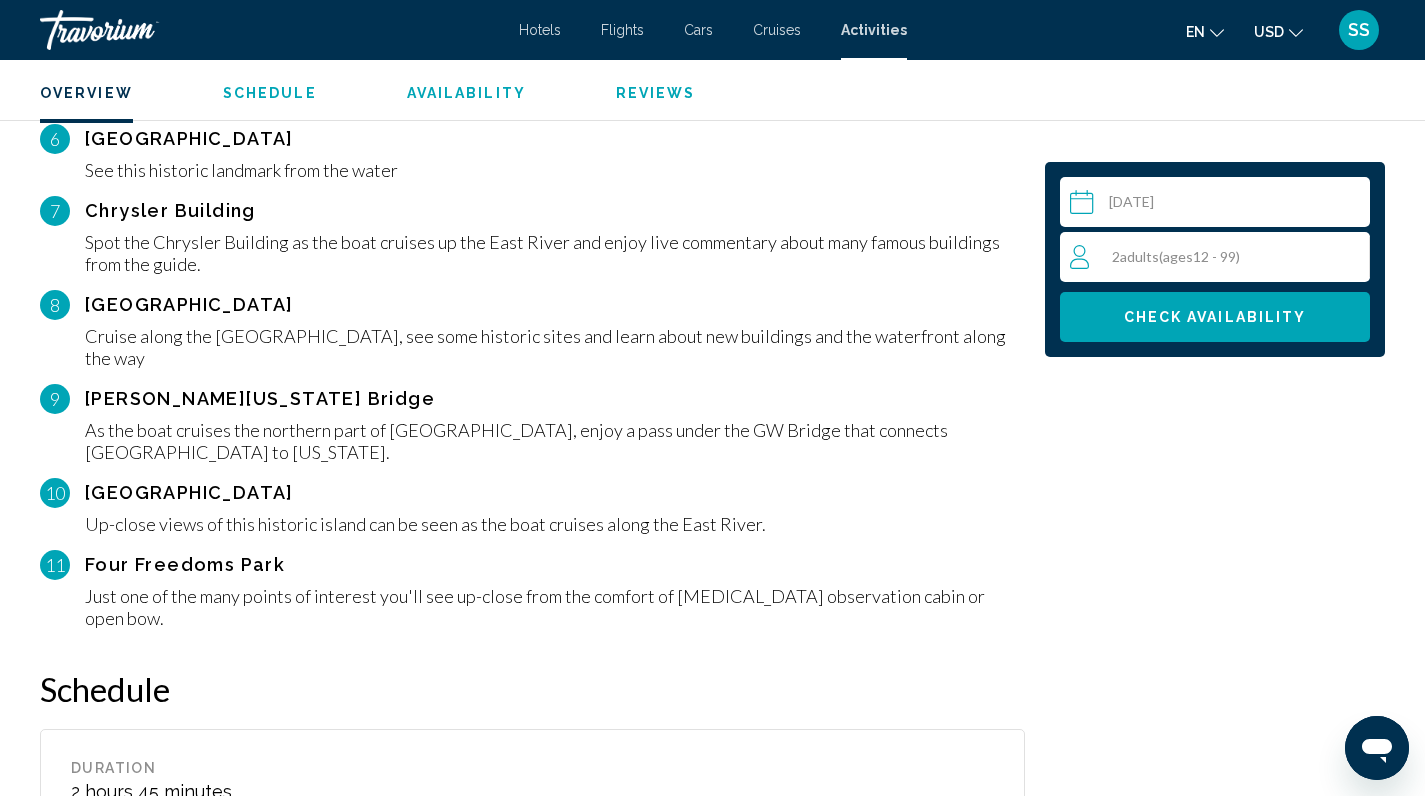 drag, startPoint x: 253, startPoint y: 146, endPoint x: 82, endPoint y: 146, distance: 171 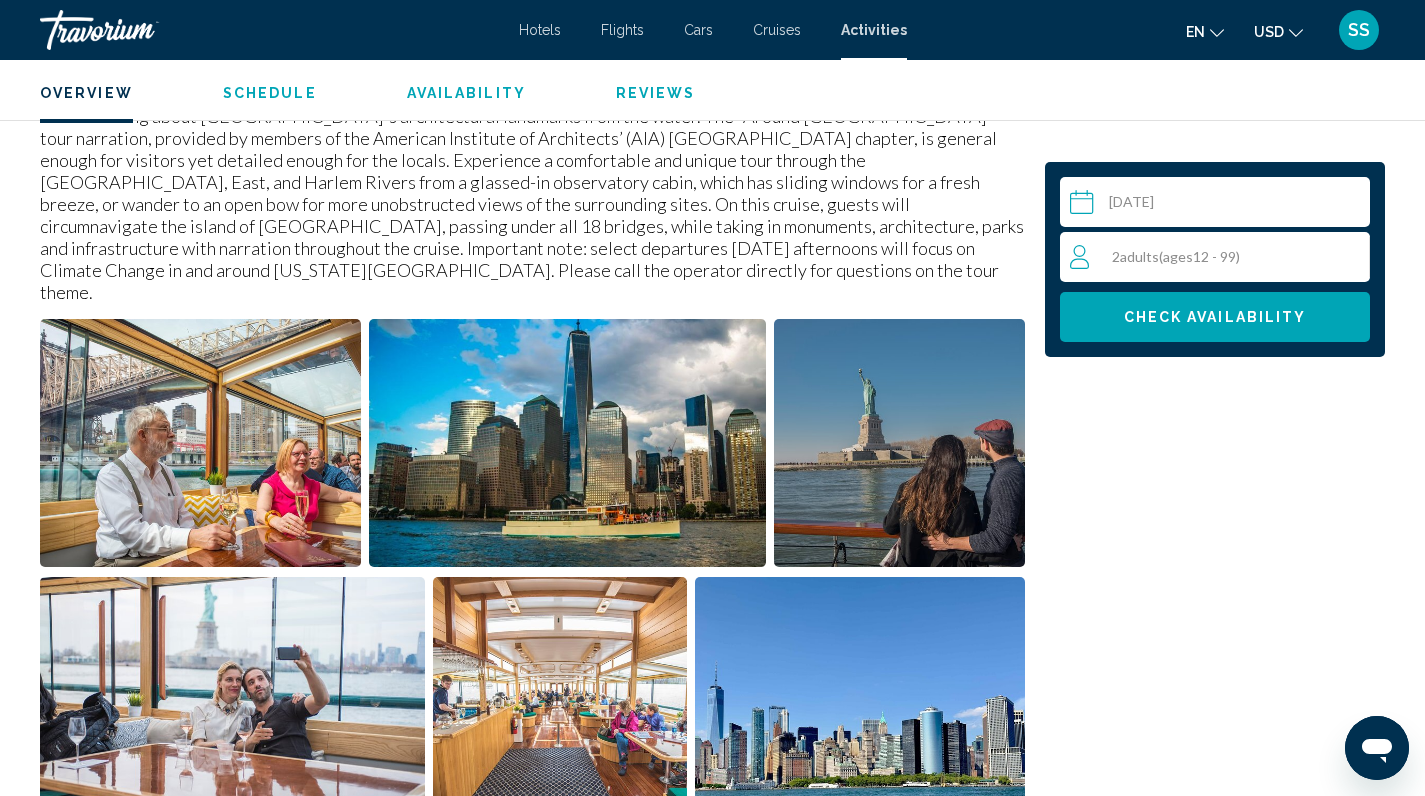 scroll, scrollTop: 774, scrollLeft: 0, axis: vertical 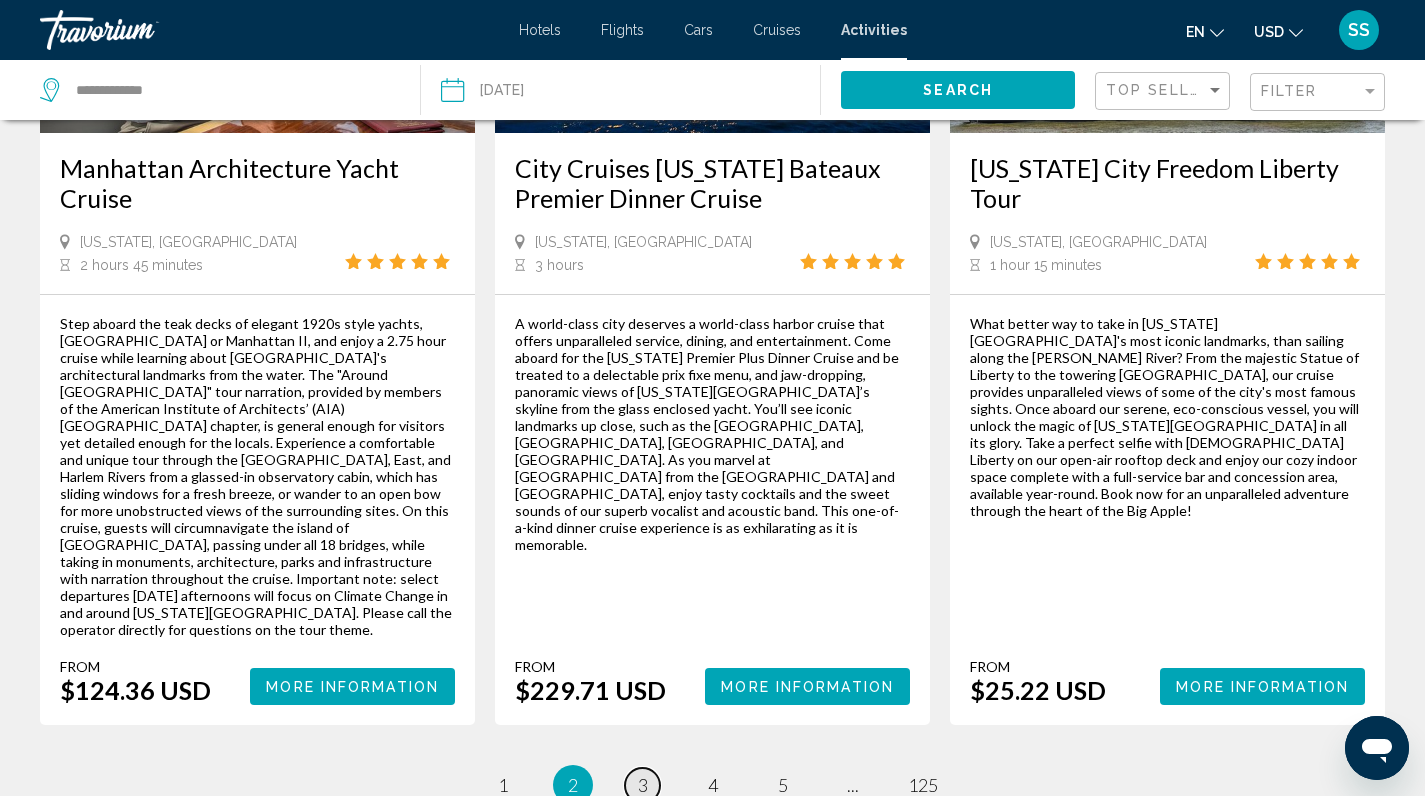 click on "page  3" at bounding box center (642, 785) 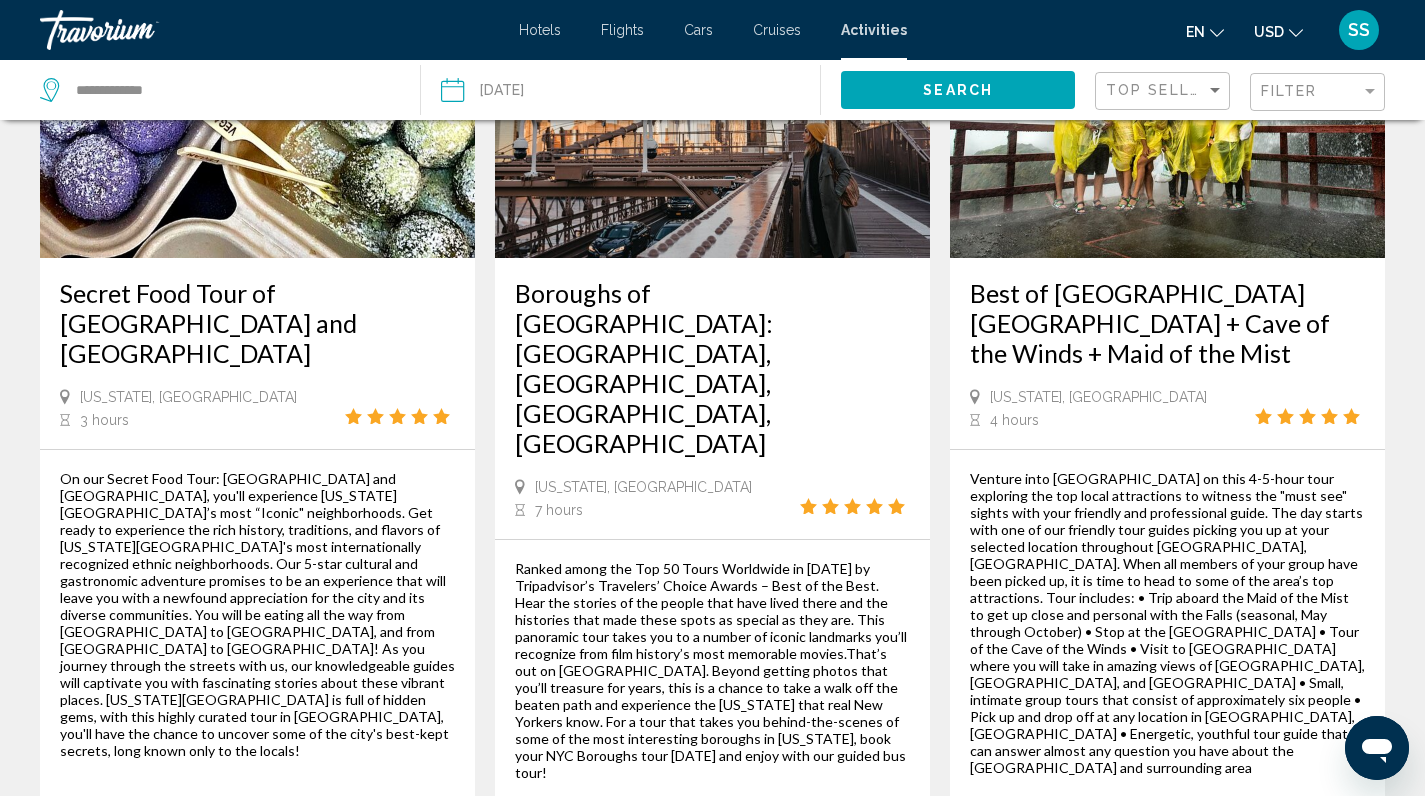 scroll, scrollTop: 0, scrollLeft: 0, axis: both 